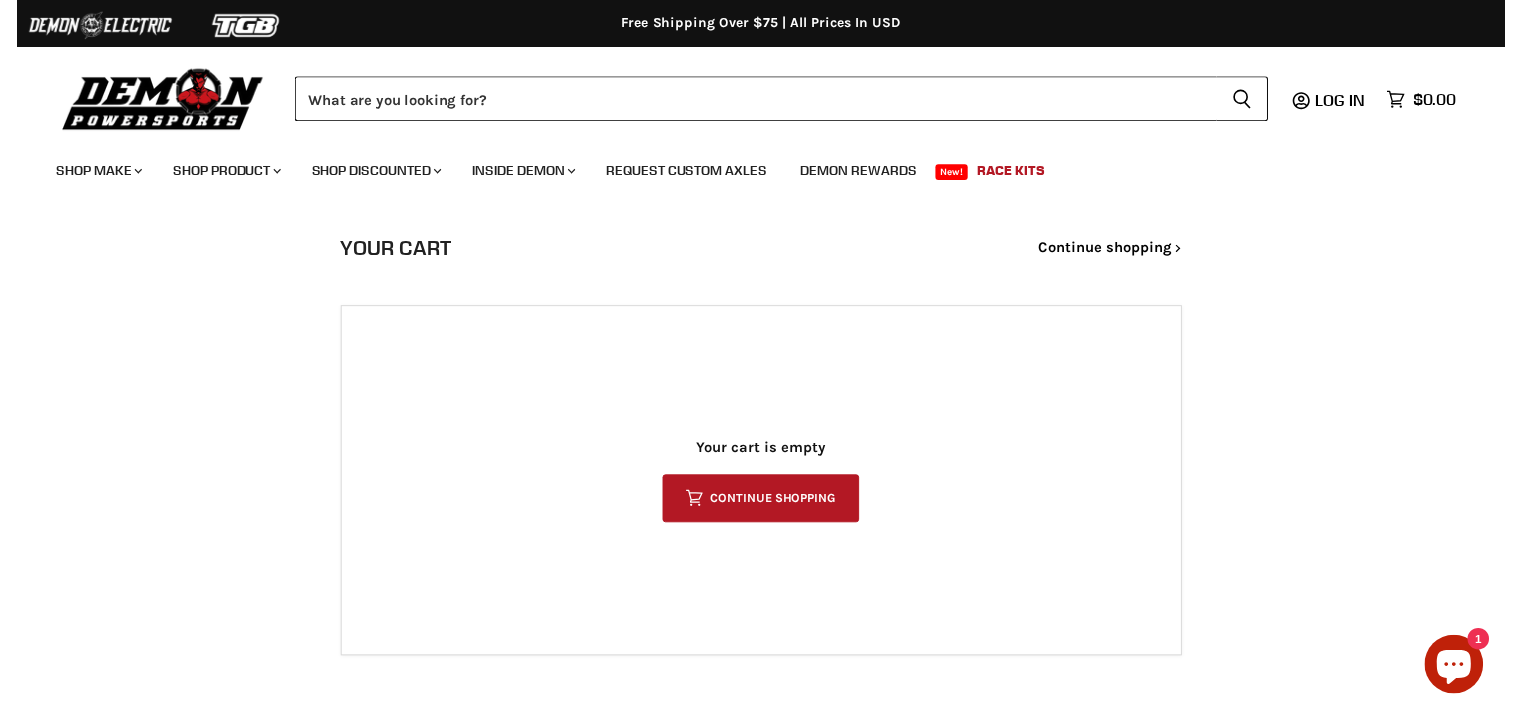 scroll, scrollTop: 0, scrollLeft: 0, axis: both 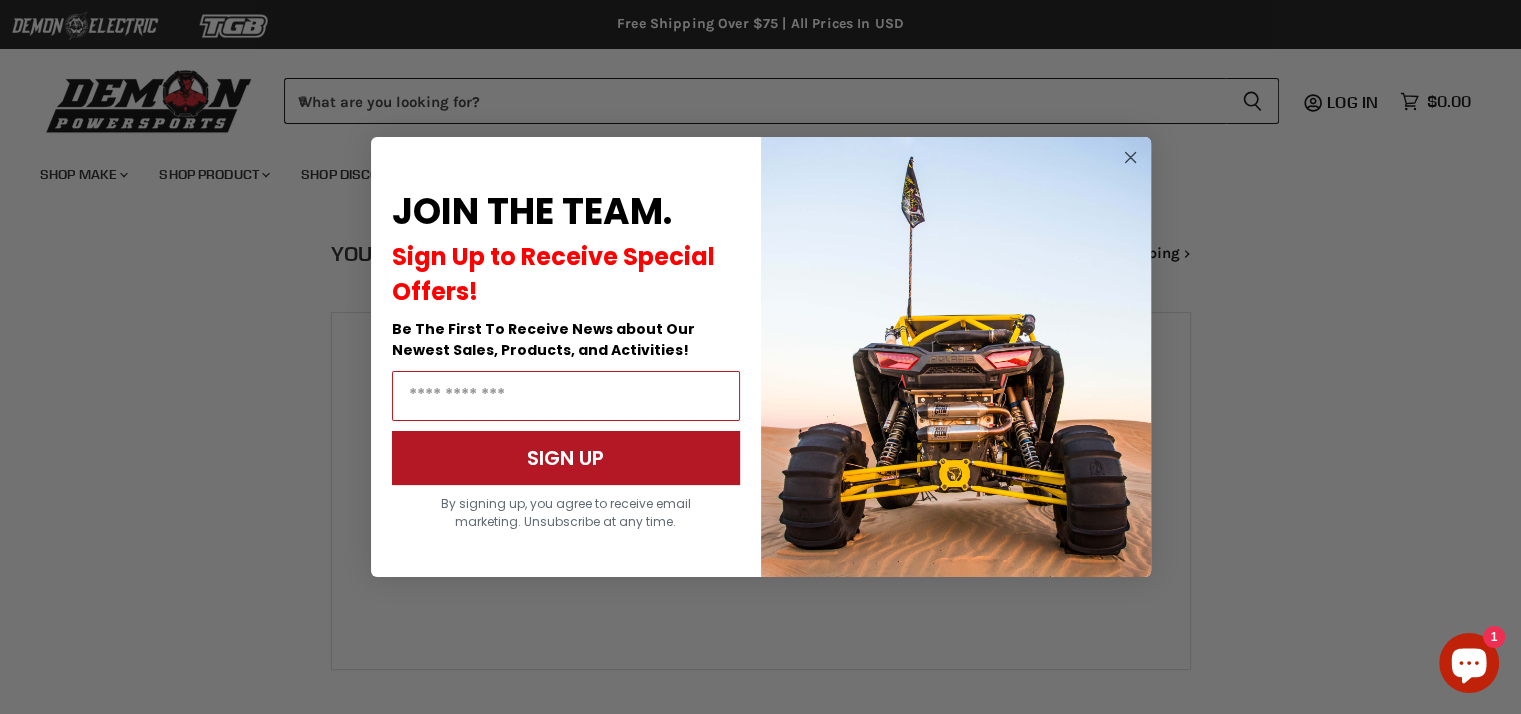 click 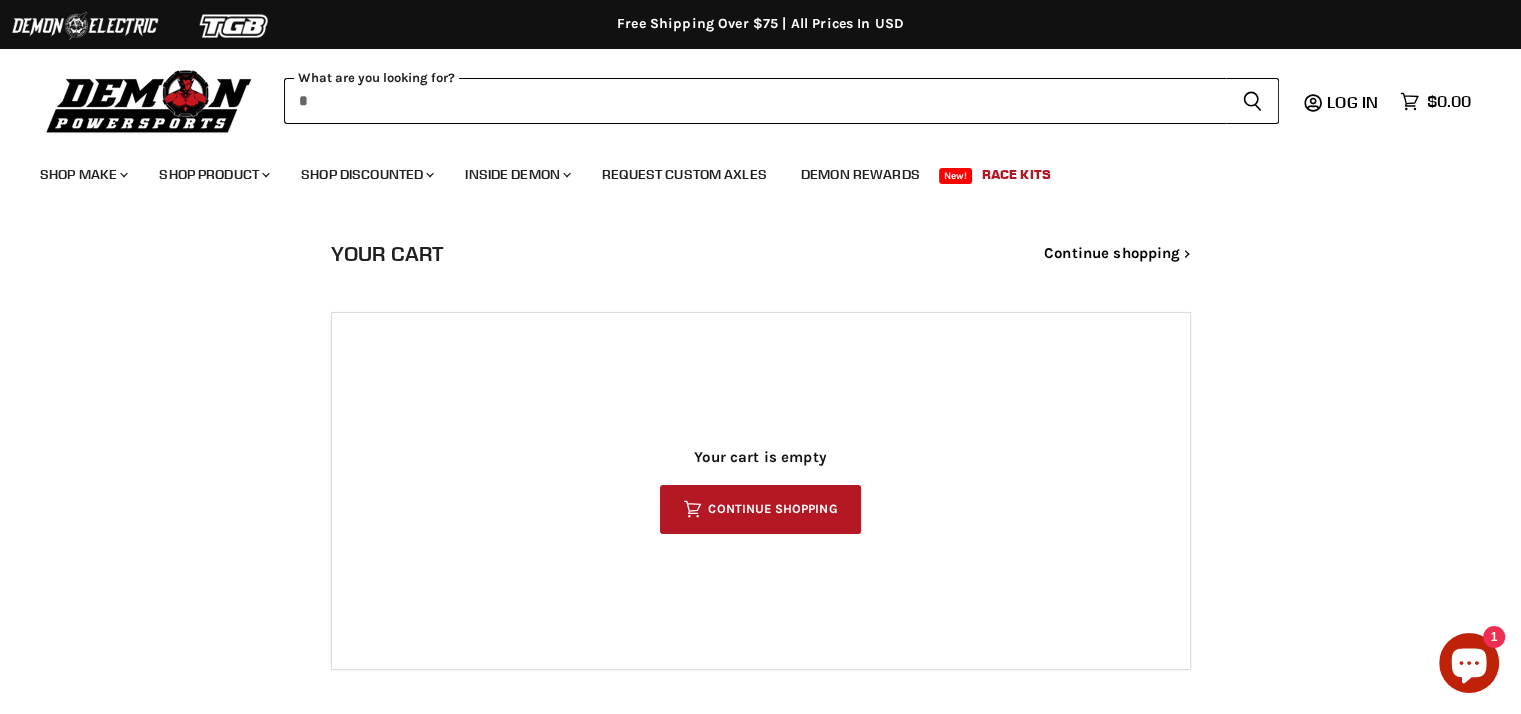 click at bounding box center [755, 101] 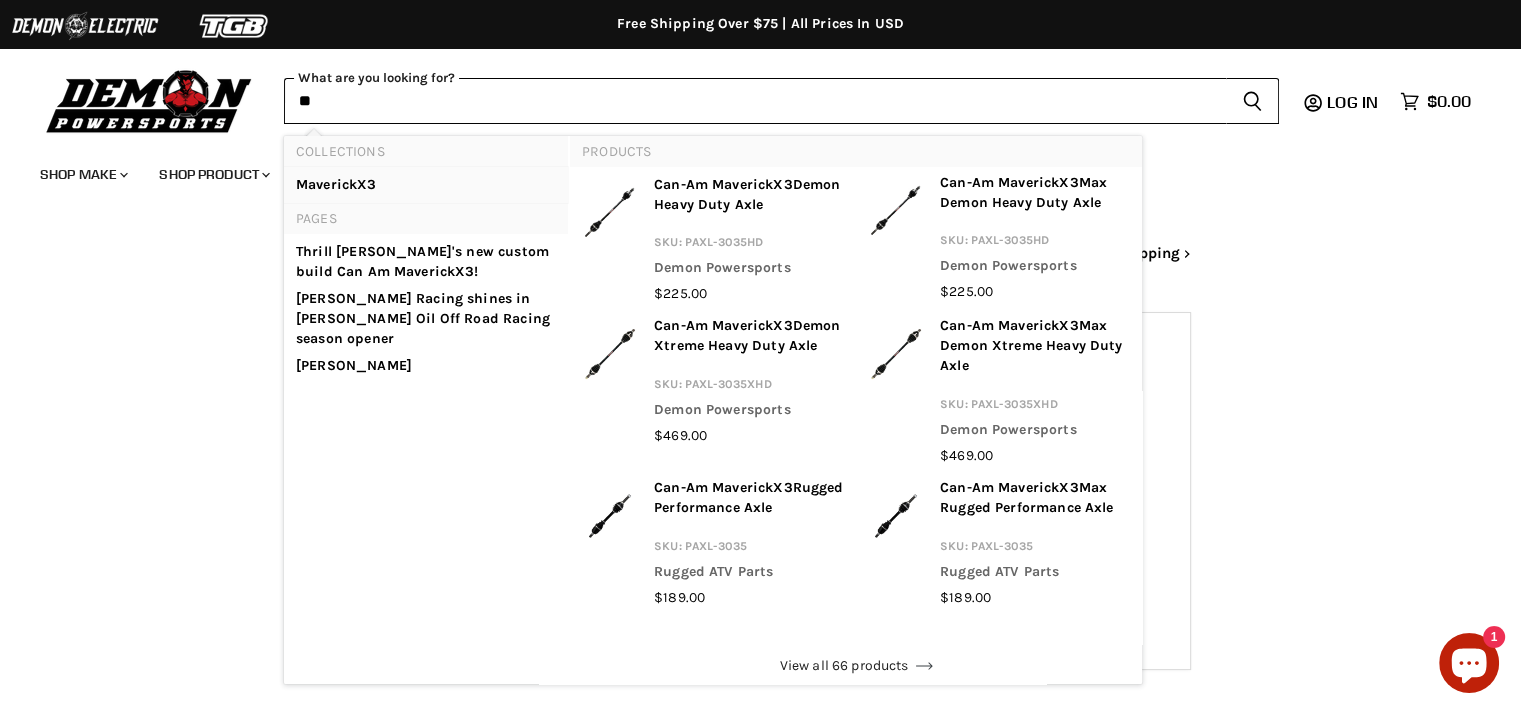 type on "**" 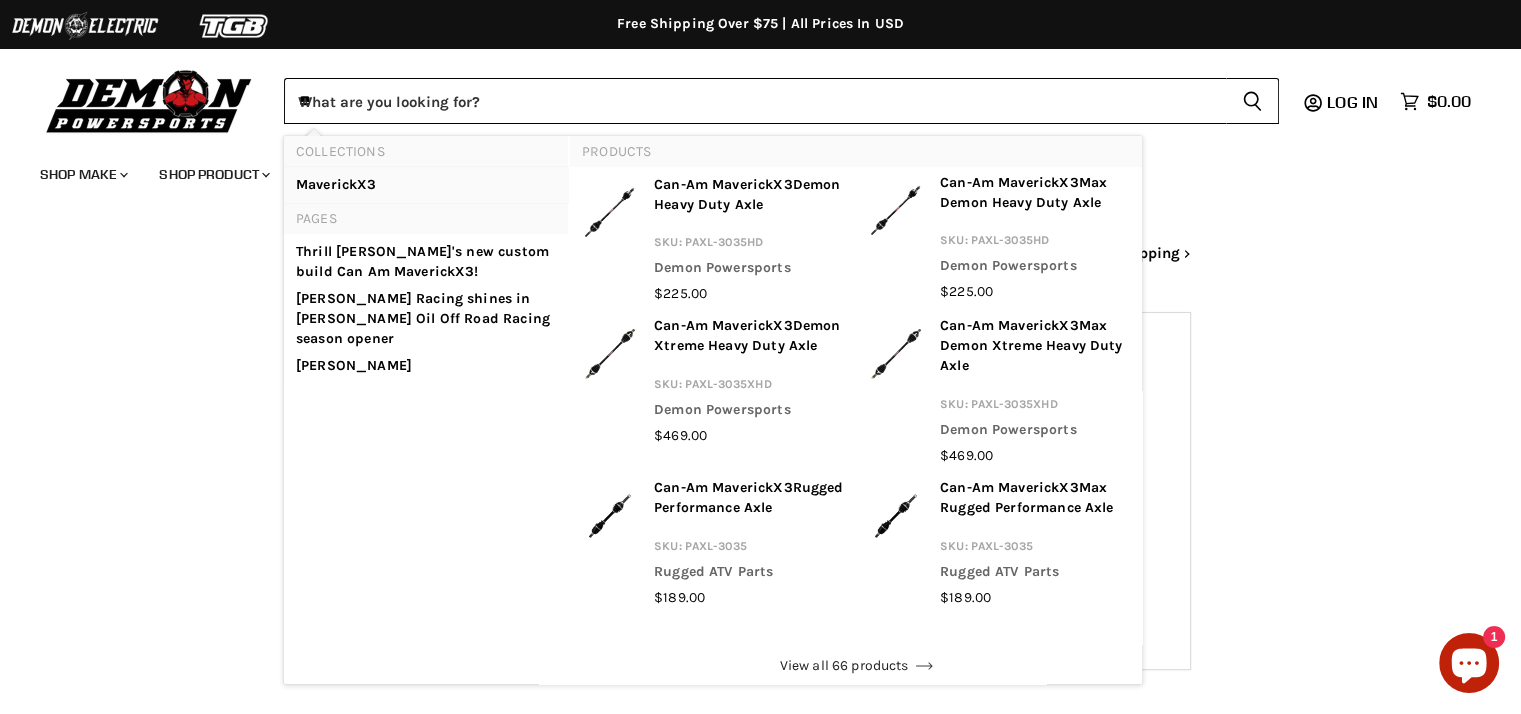 click on "Maverick  X3" at bounding box center (426, 185) 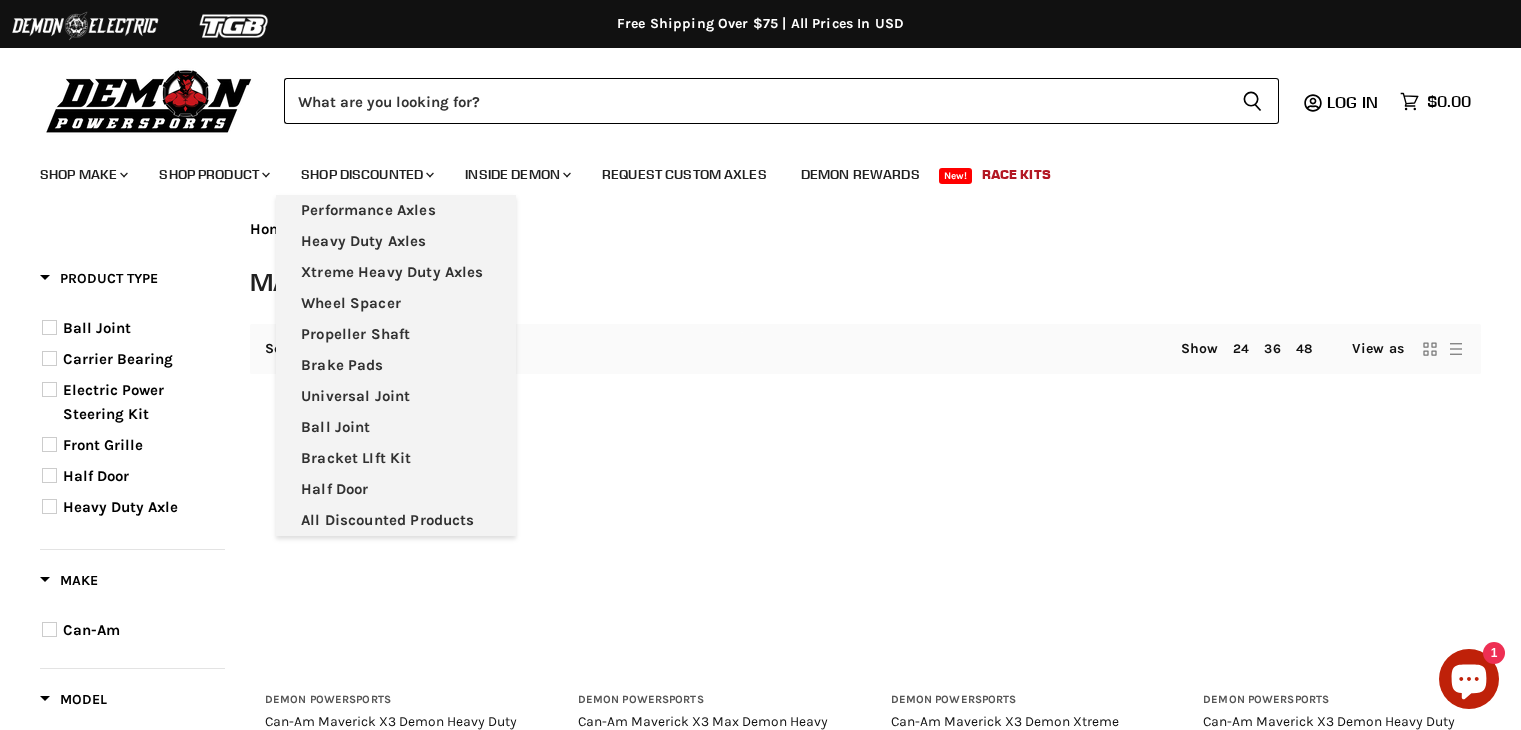 select on "**********" 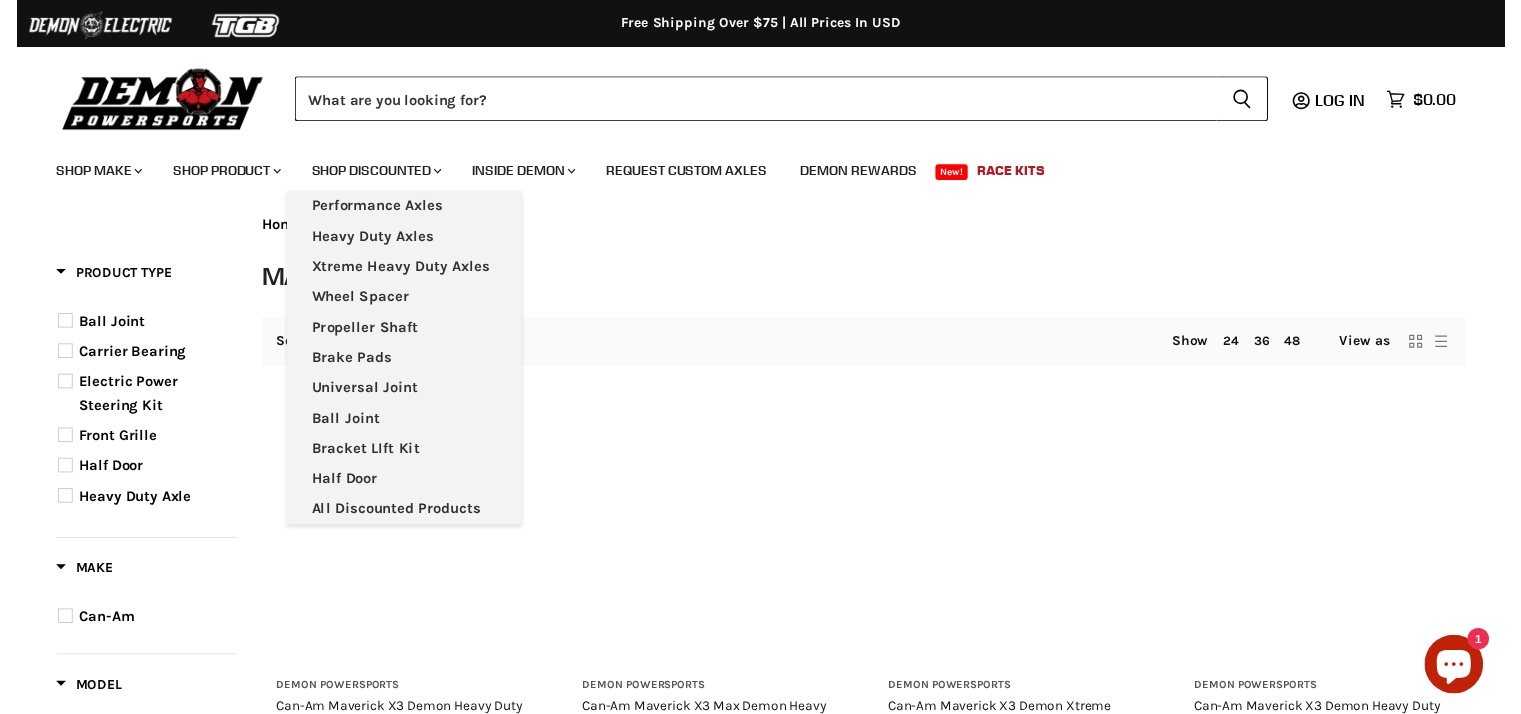 scroll, scrollTop: 0, scrollLeft: 0, axis: both 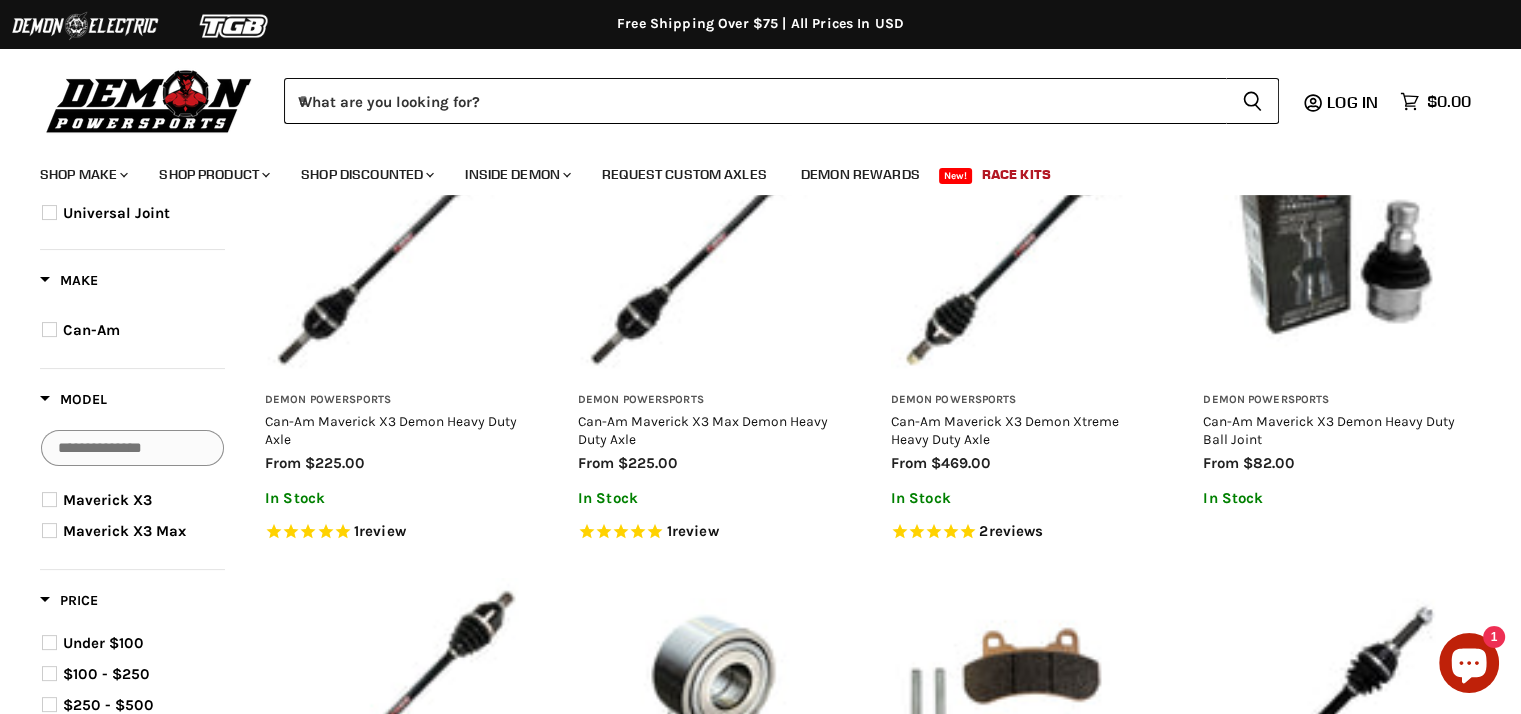 click on "Maverick X3" at bounding box center [107, 500] 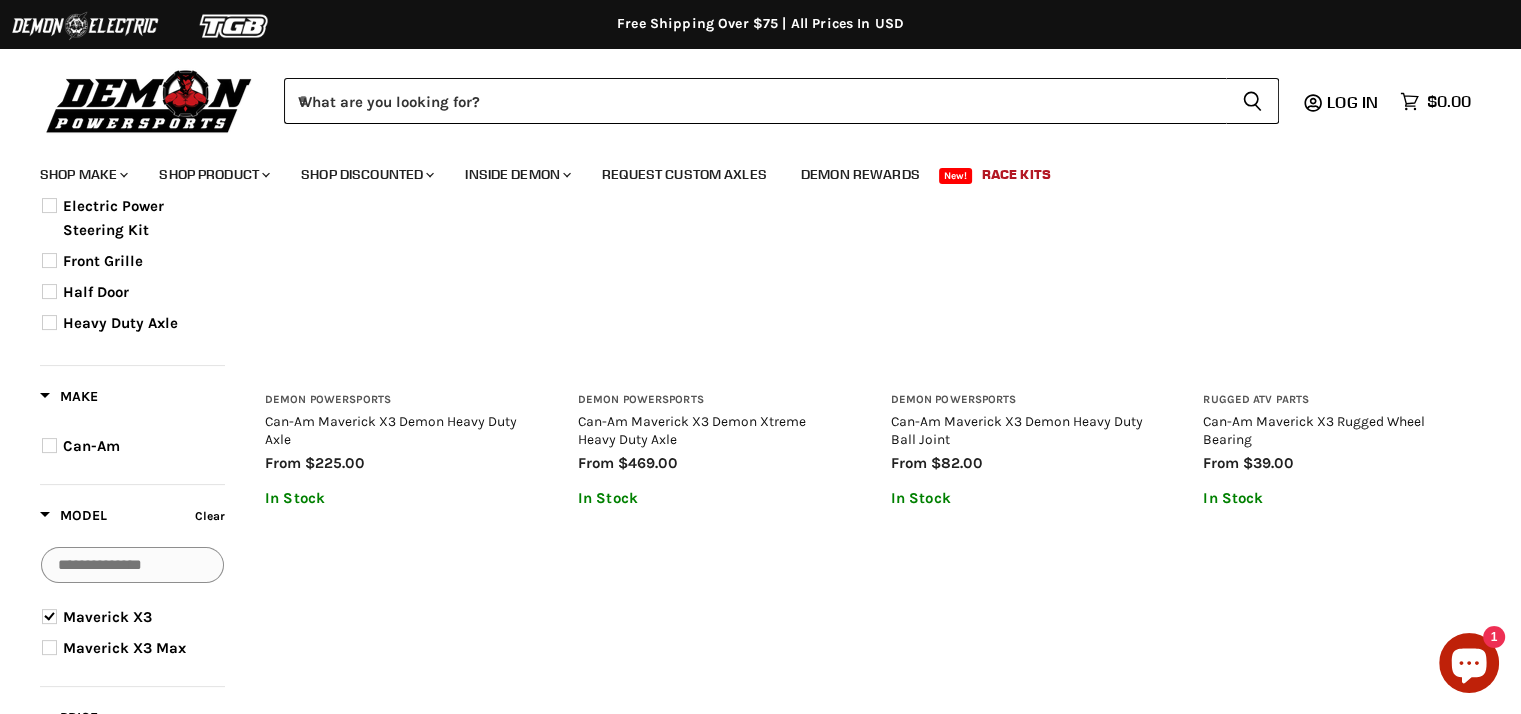 scroll, scrollTop: 415, scrollLeft: 0, axis: vertical 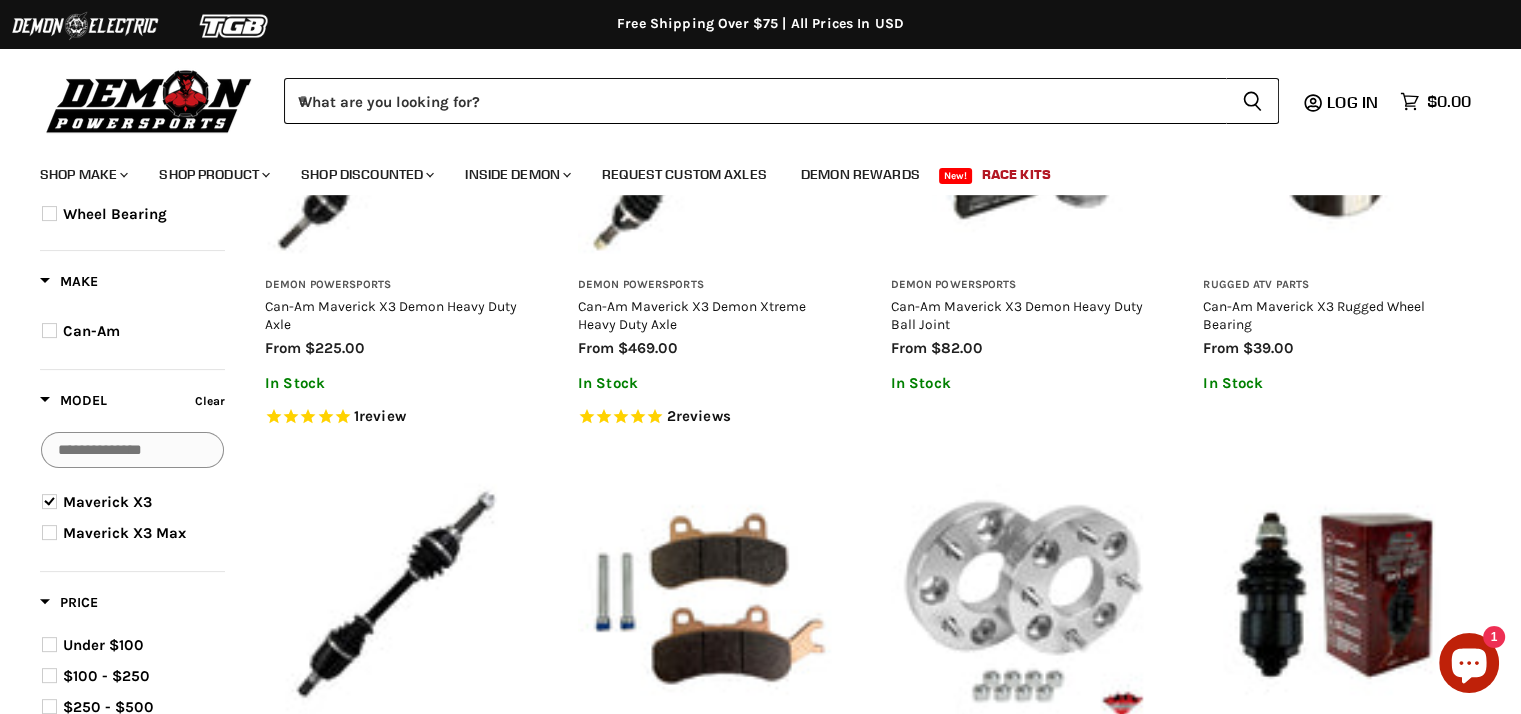 click on "Can-Am" at bounding box center [91, 331] 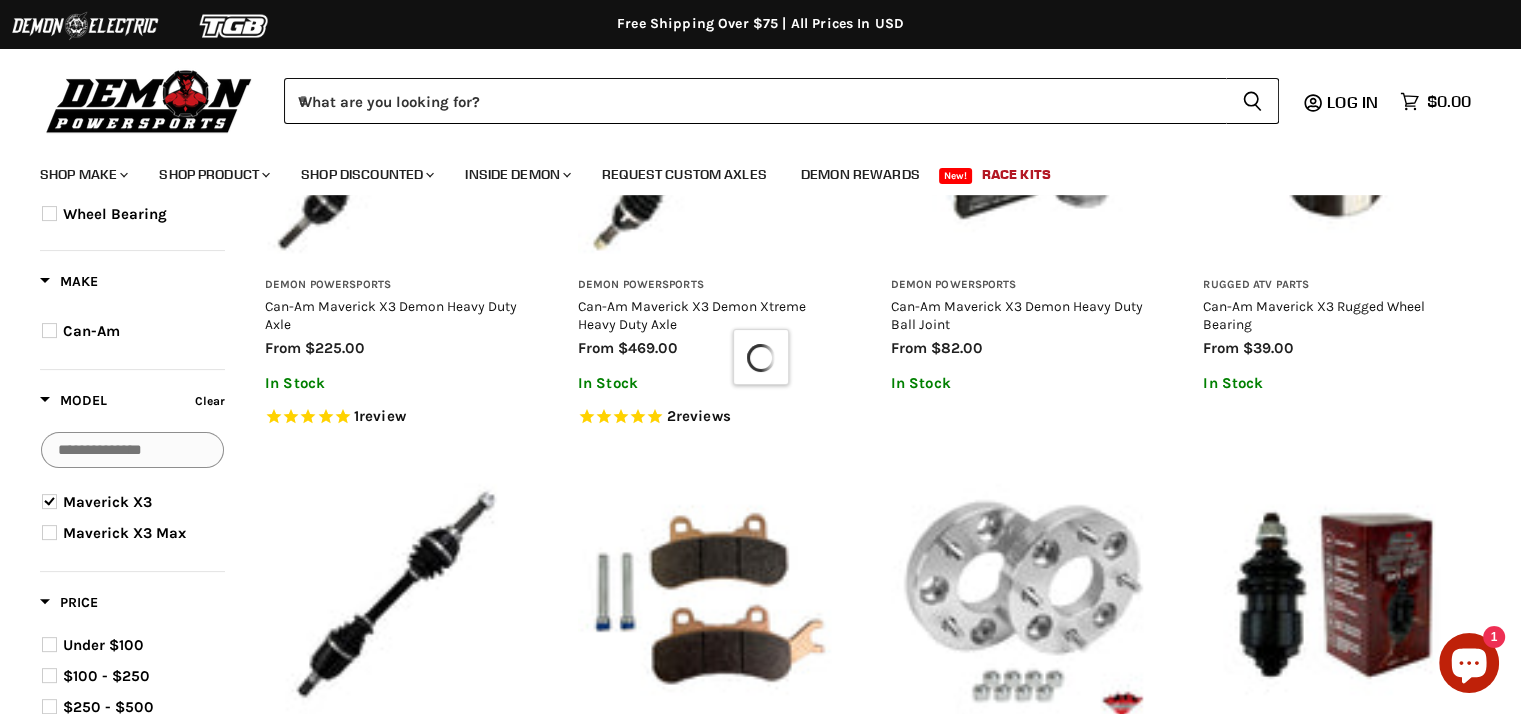 select on "**********" 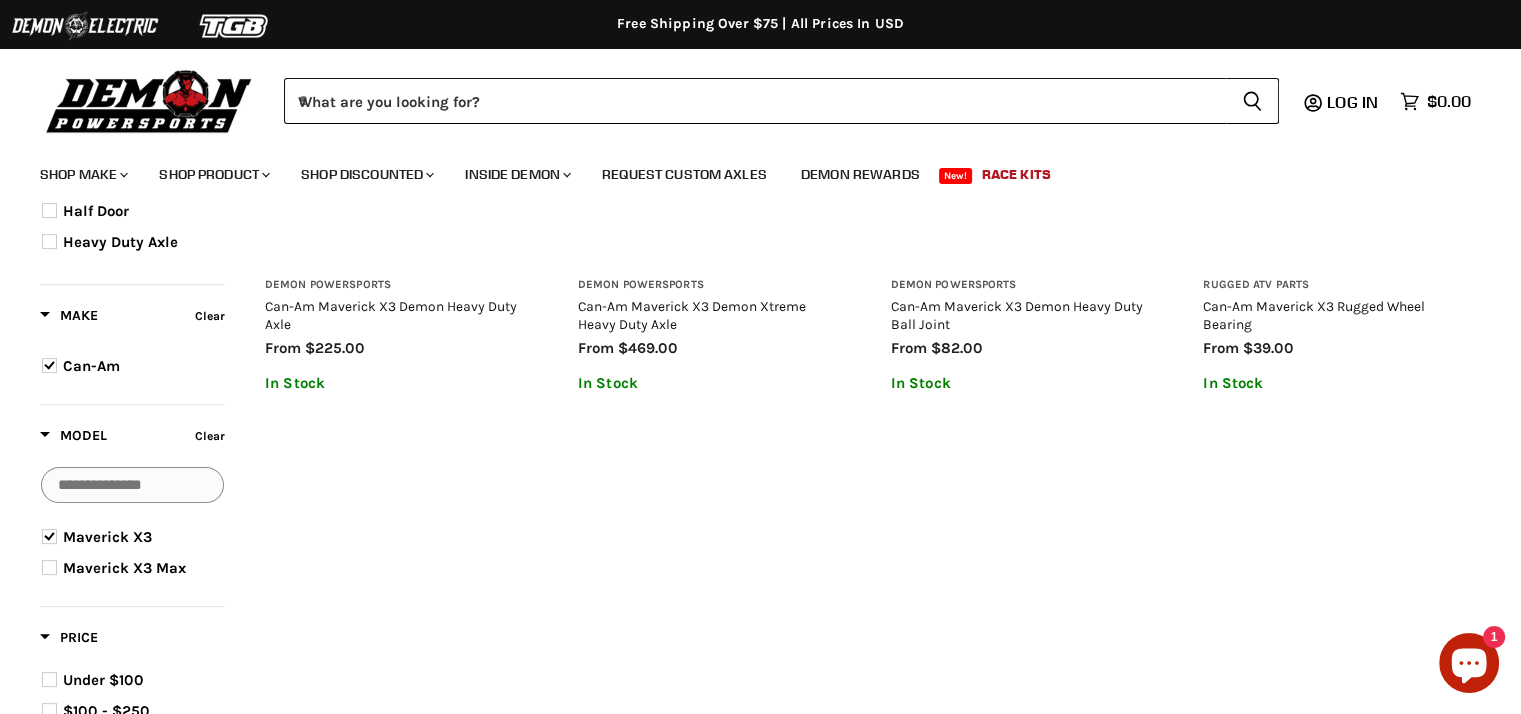scroll, scrollTop: 449, scrollLeft: 0, axis: vertical 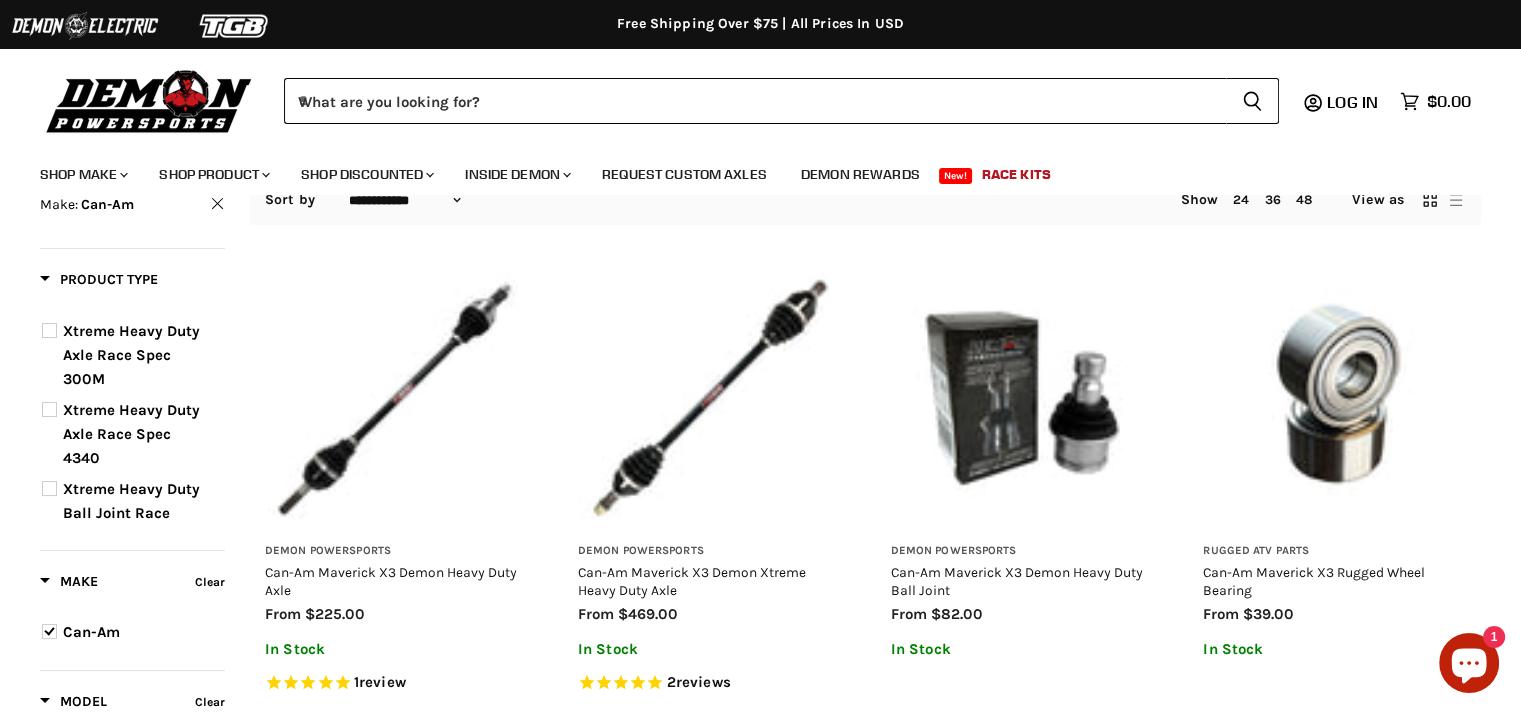 click on "Xtreme Heavy Duty Axle Race Spec 4340" at bounding box center (131, 434) 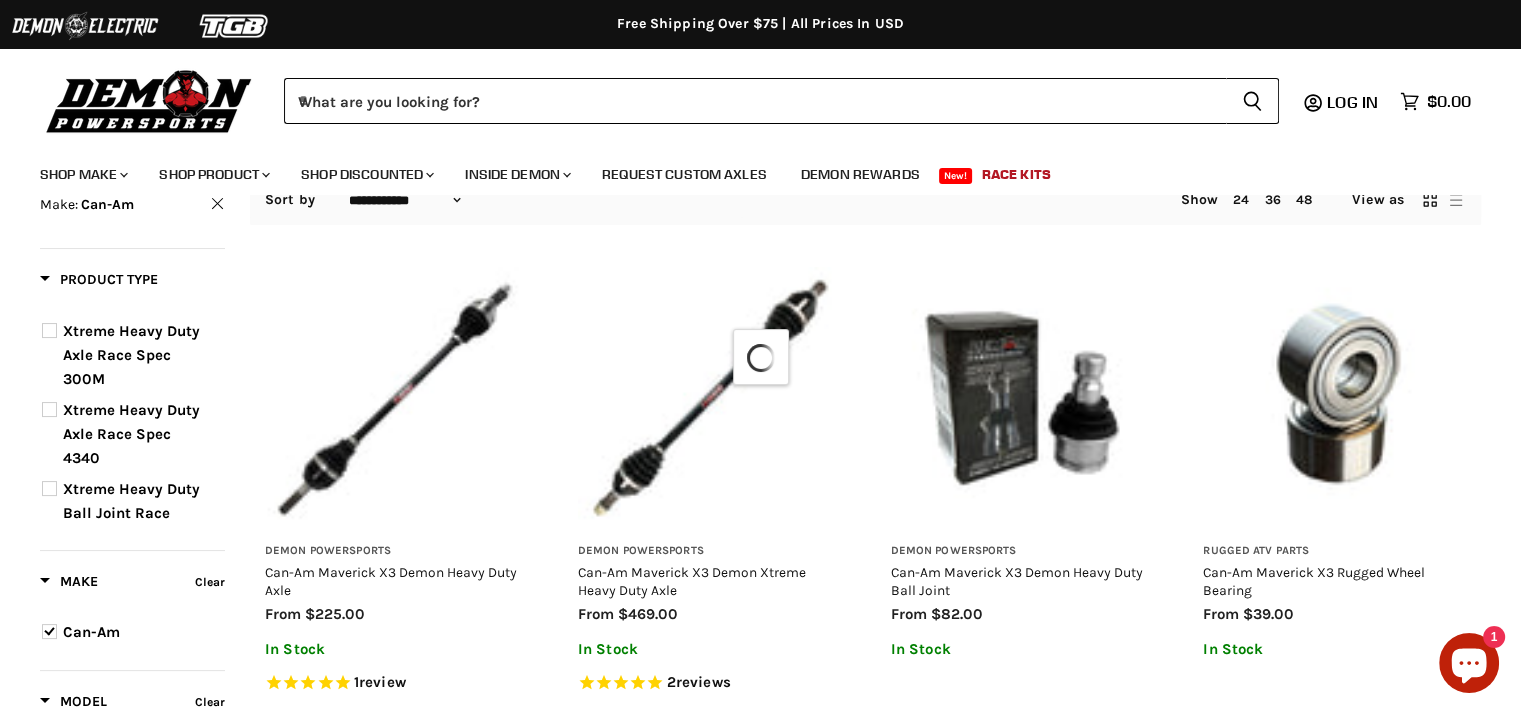 select on "**********" 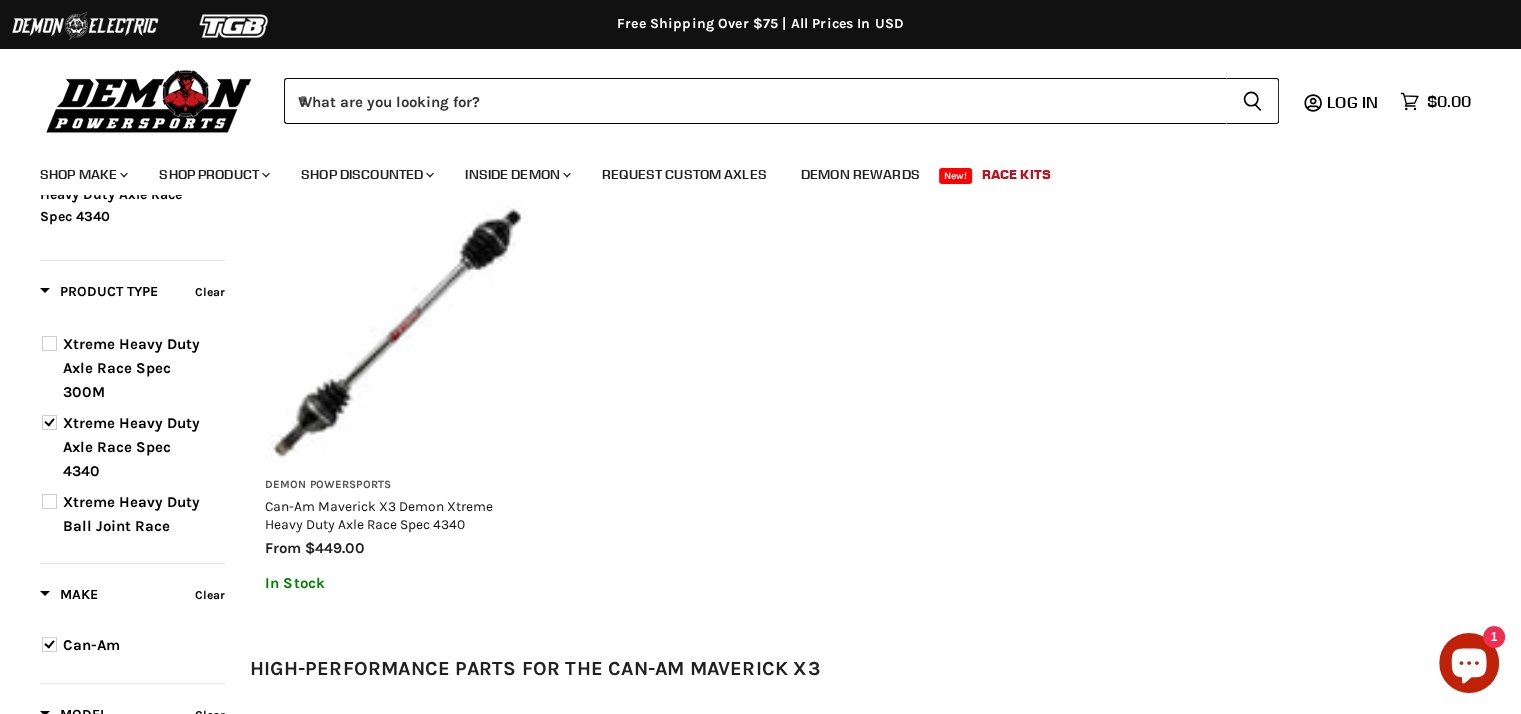 scroll, scrollTop: 249, scrollLeft: 0, axis: vertical 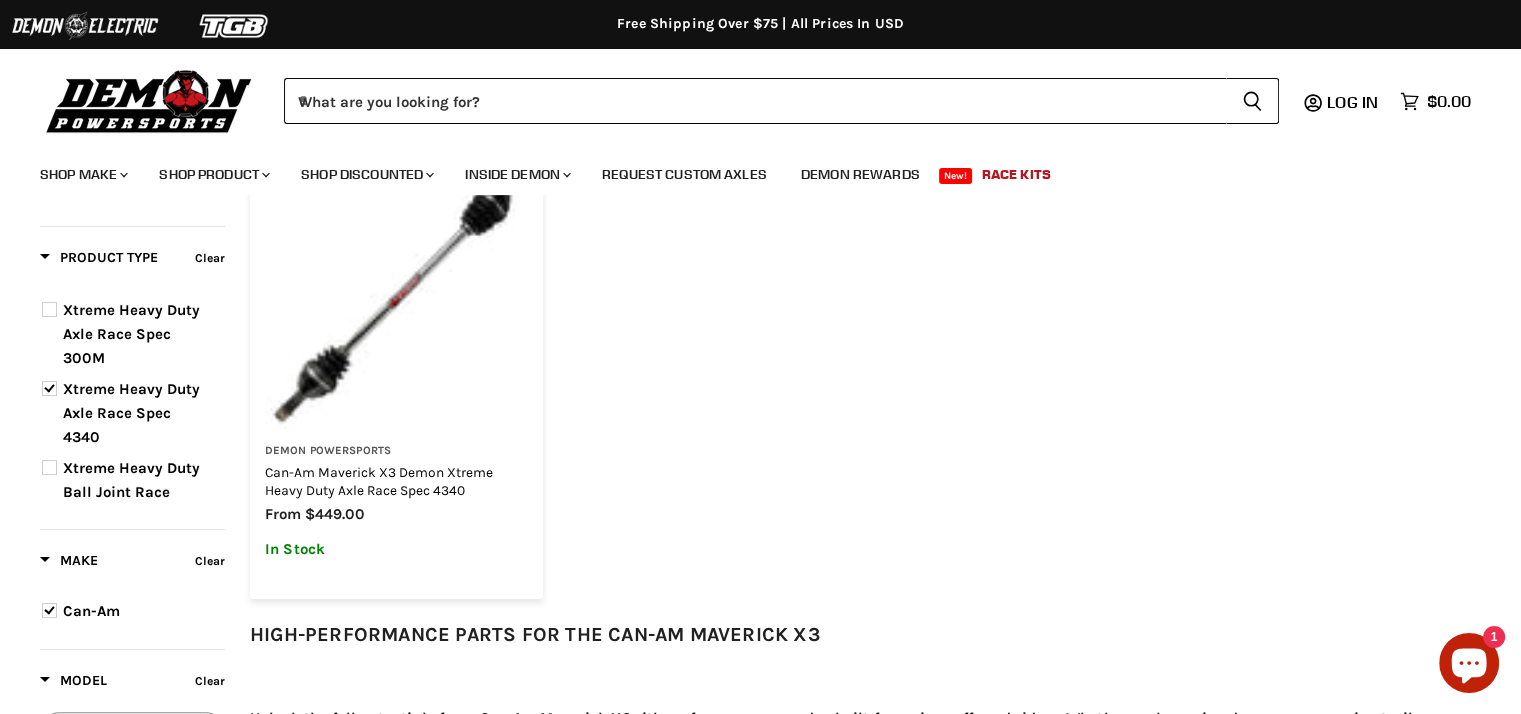 click on "Can-Am Maverick X3 Demon Xtreme Heavy Duty Axle Race Spec 4340" at bounding box center (379, 481) 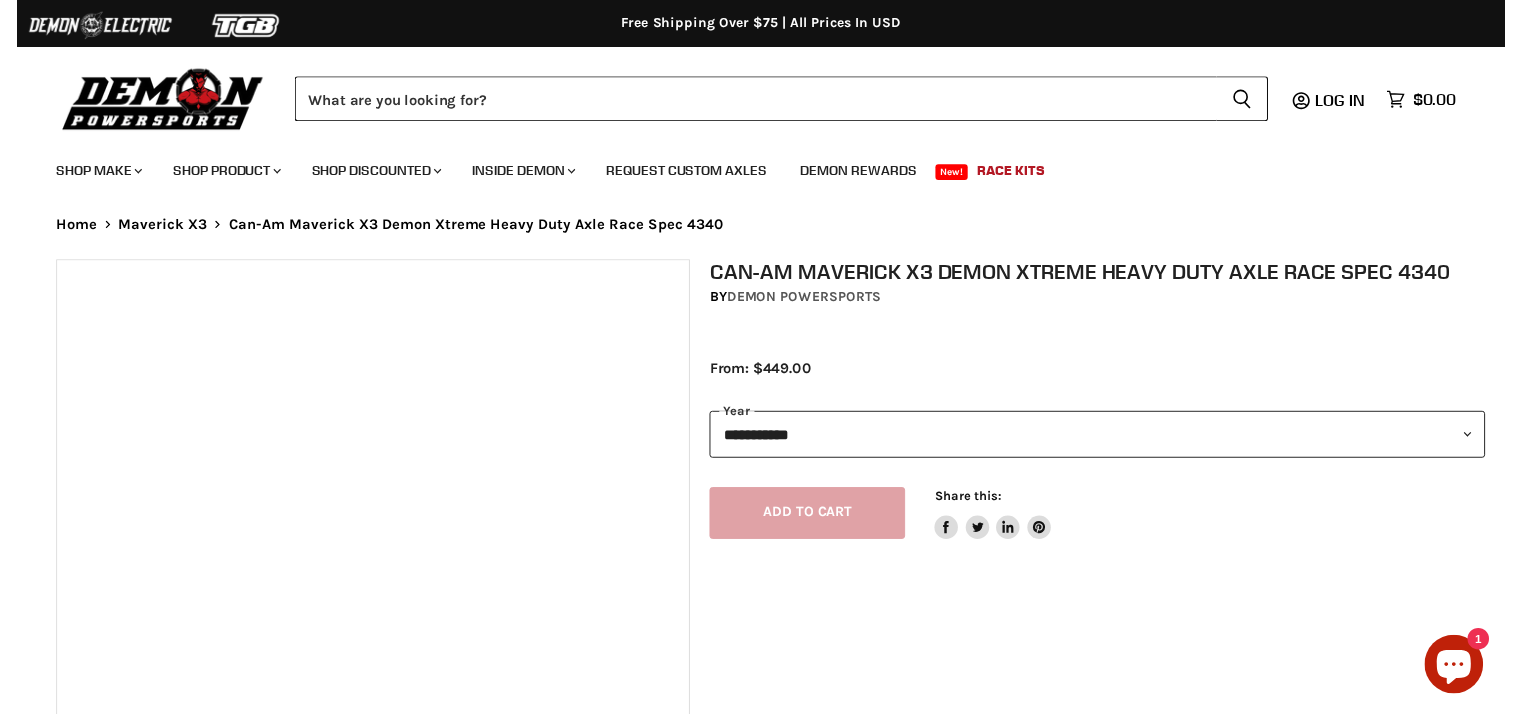 scroll, scrollTop: 0, scrollLeft: 0, axis: both 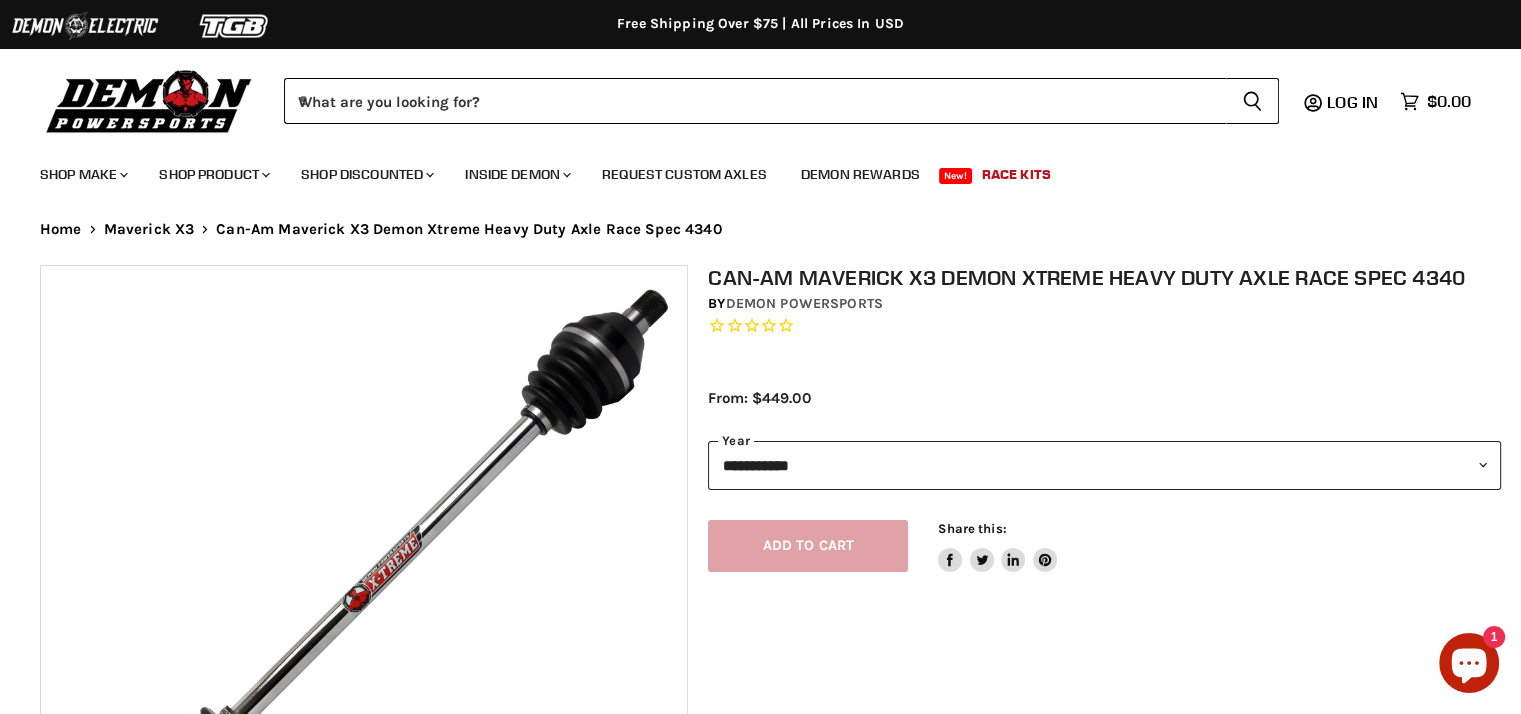 click on "**********" at bounding box center [1104, 465] 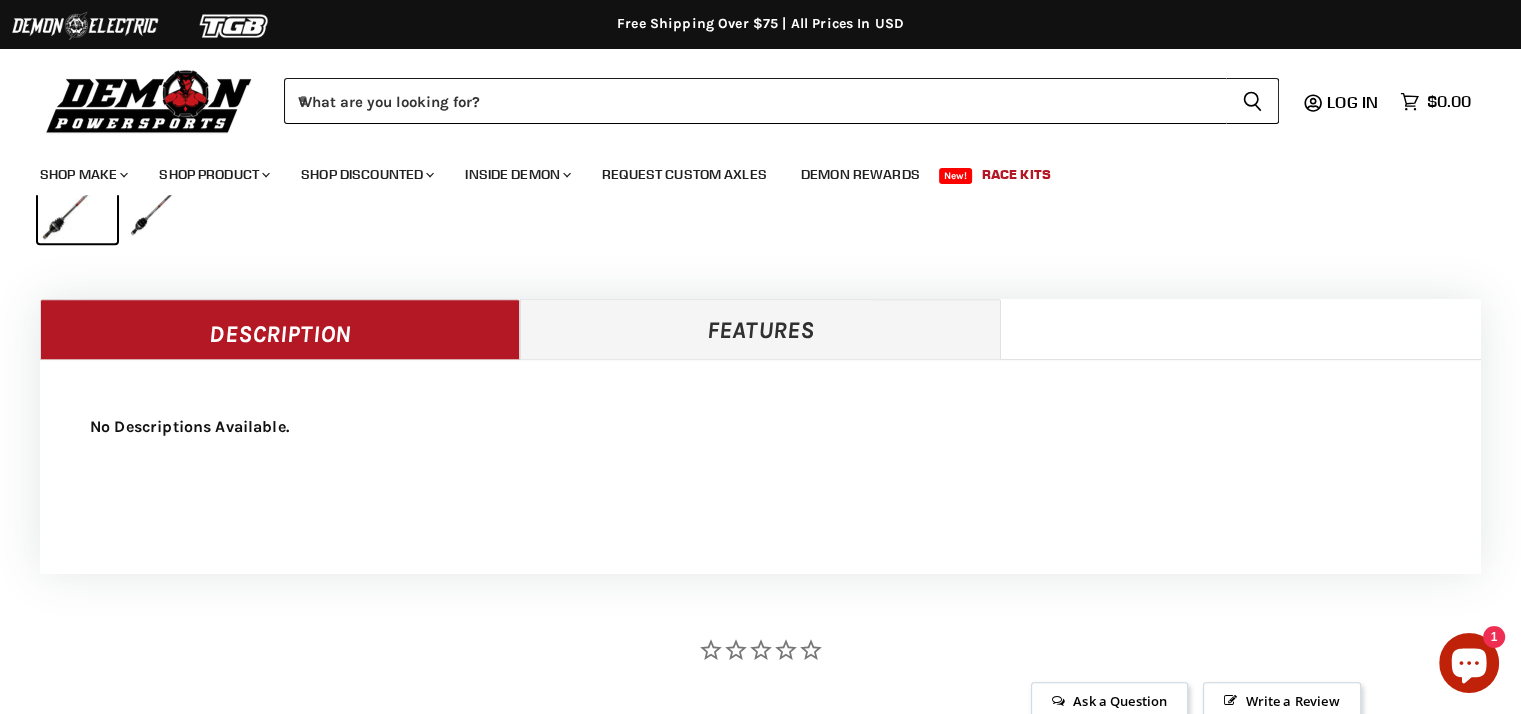 scroll, scrollTop: 800, scrollLeft: 0, axis: vertical 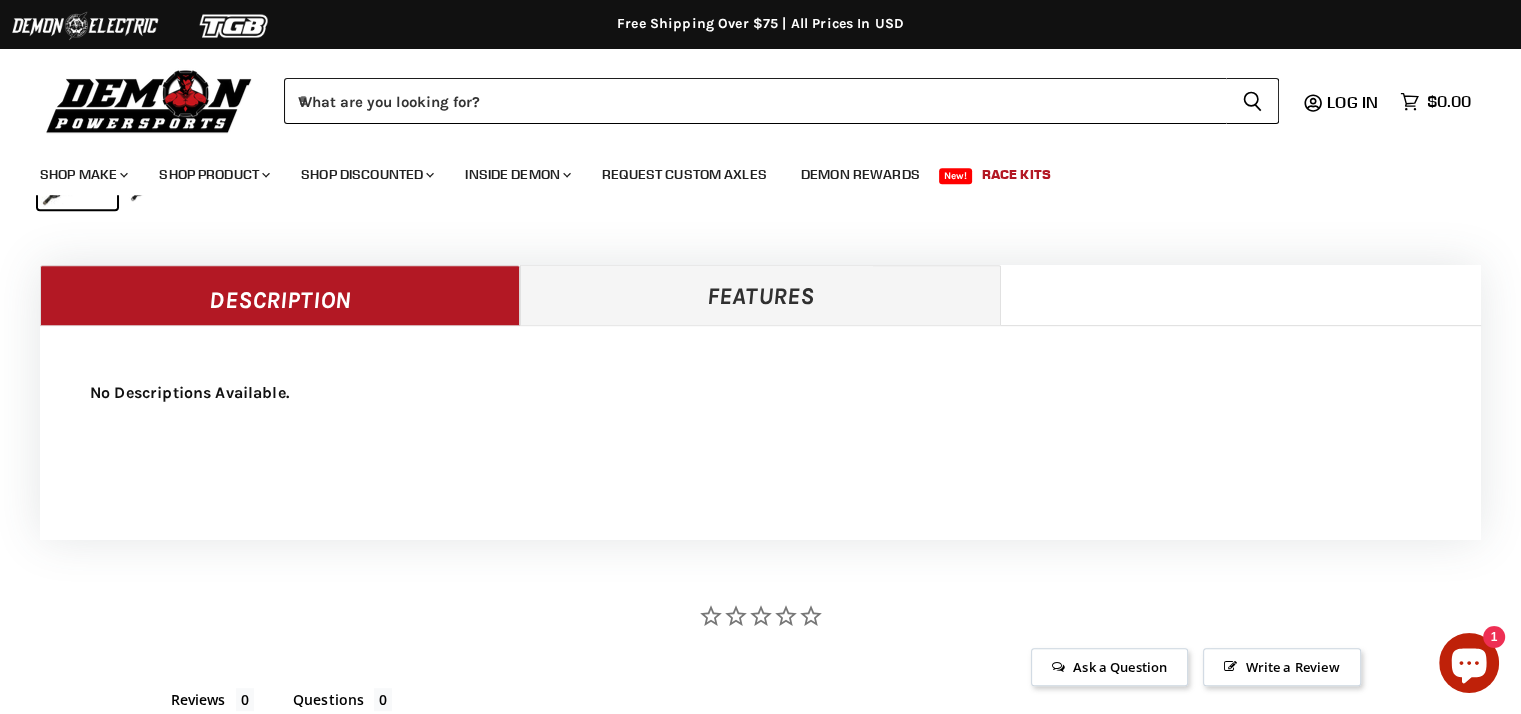 click on "Features" at bounding box center [760, 295] 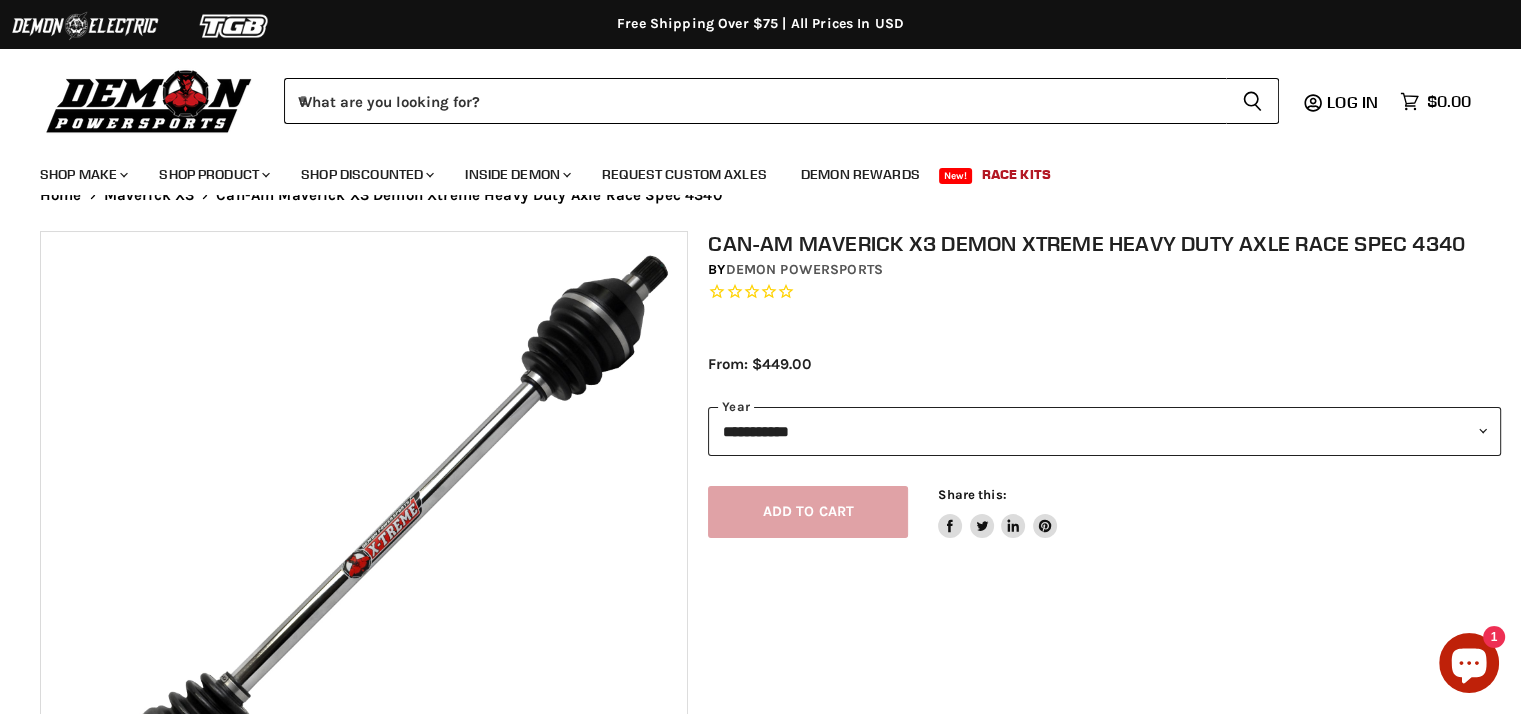 scroll, scrollTop: 0, scrollLeft: 0, axis: both 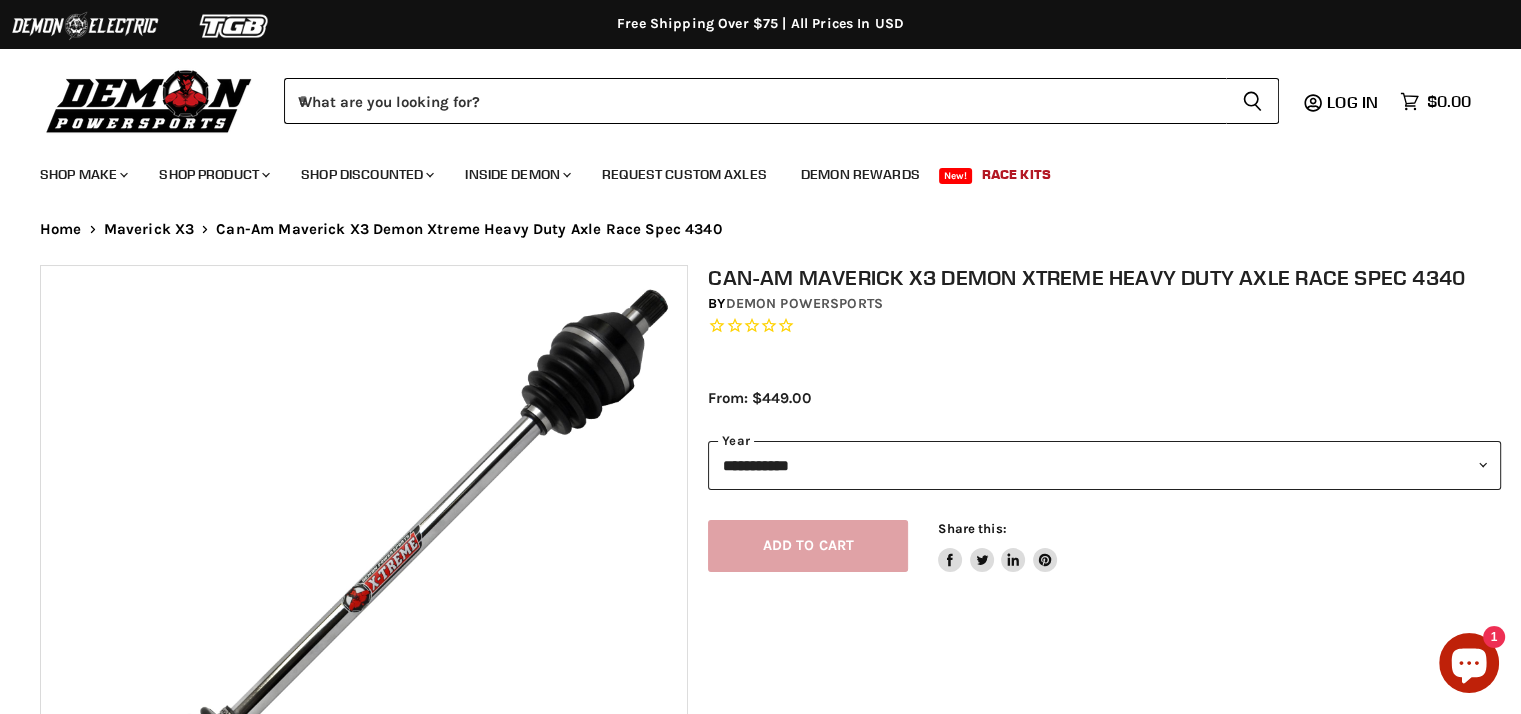 click on "**********" at bounding box center [1104, 465] 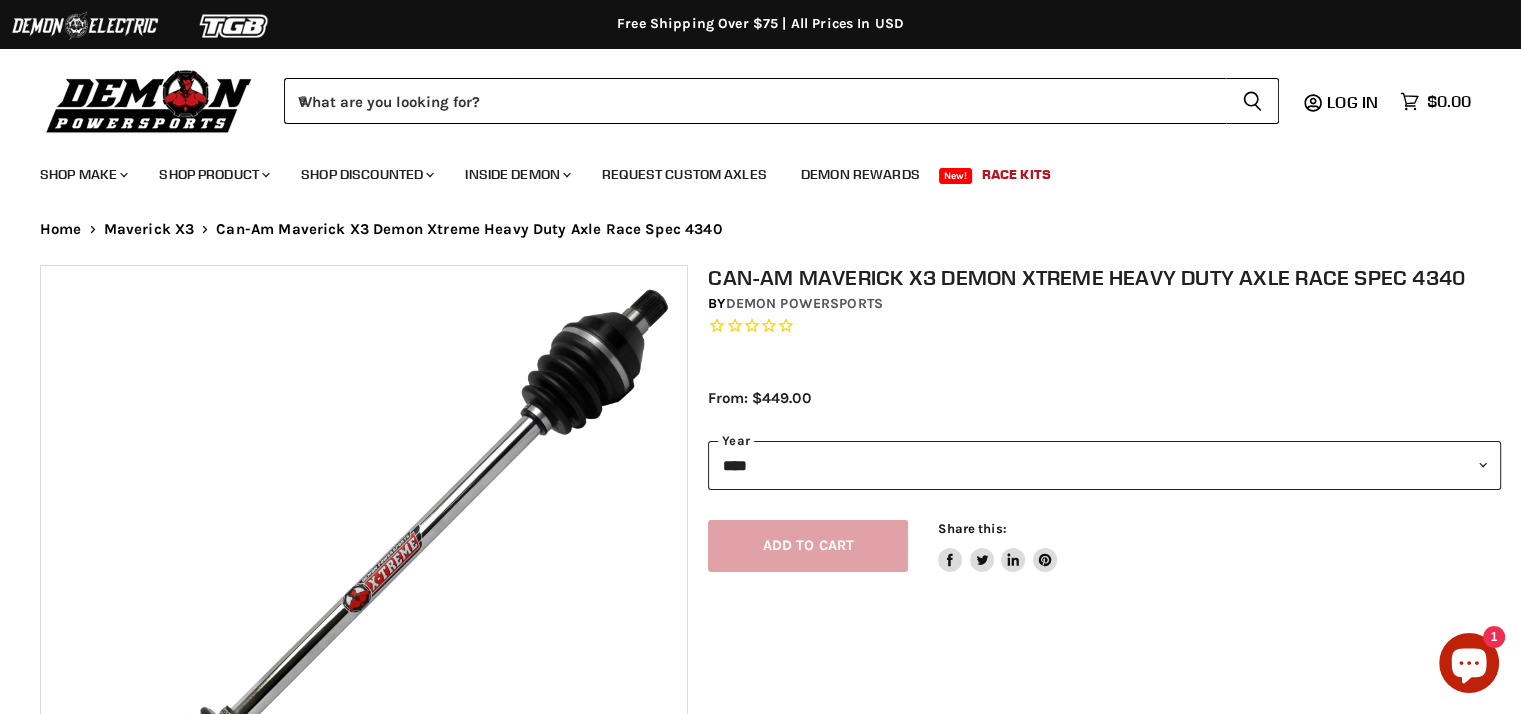 click on "**********" at bounding box center (1104, 465) 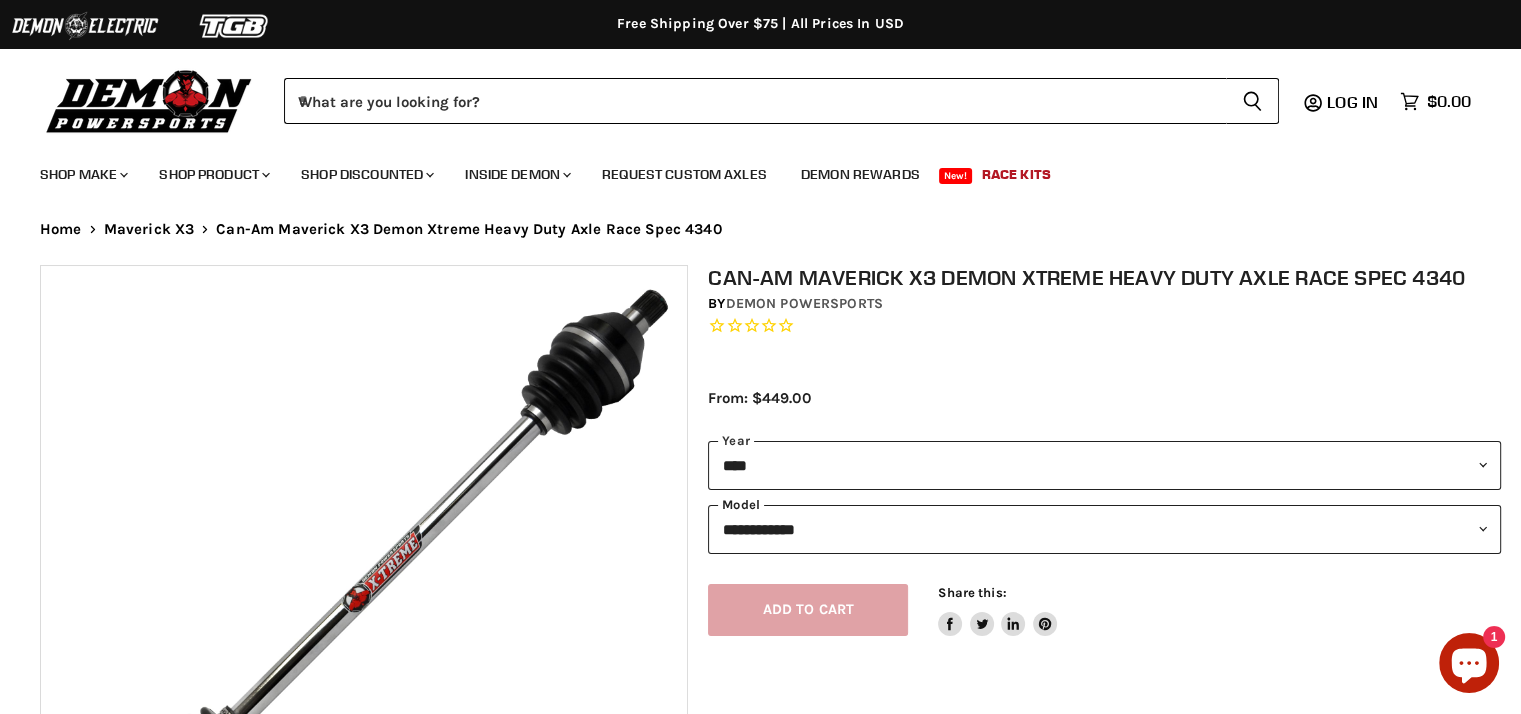 click on "**********" at bounding box center (1104, 529) 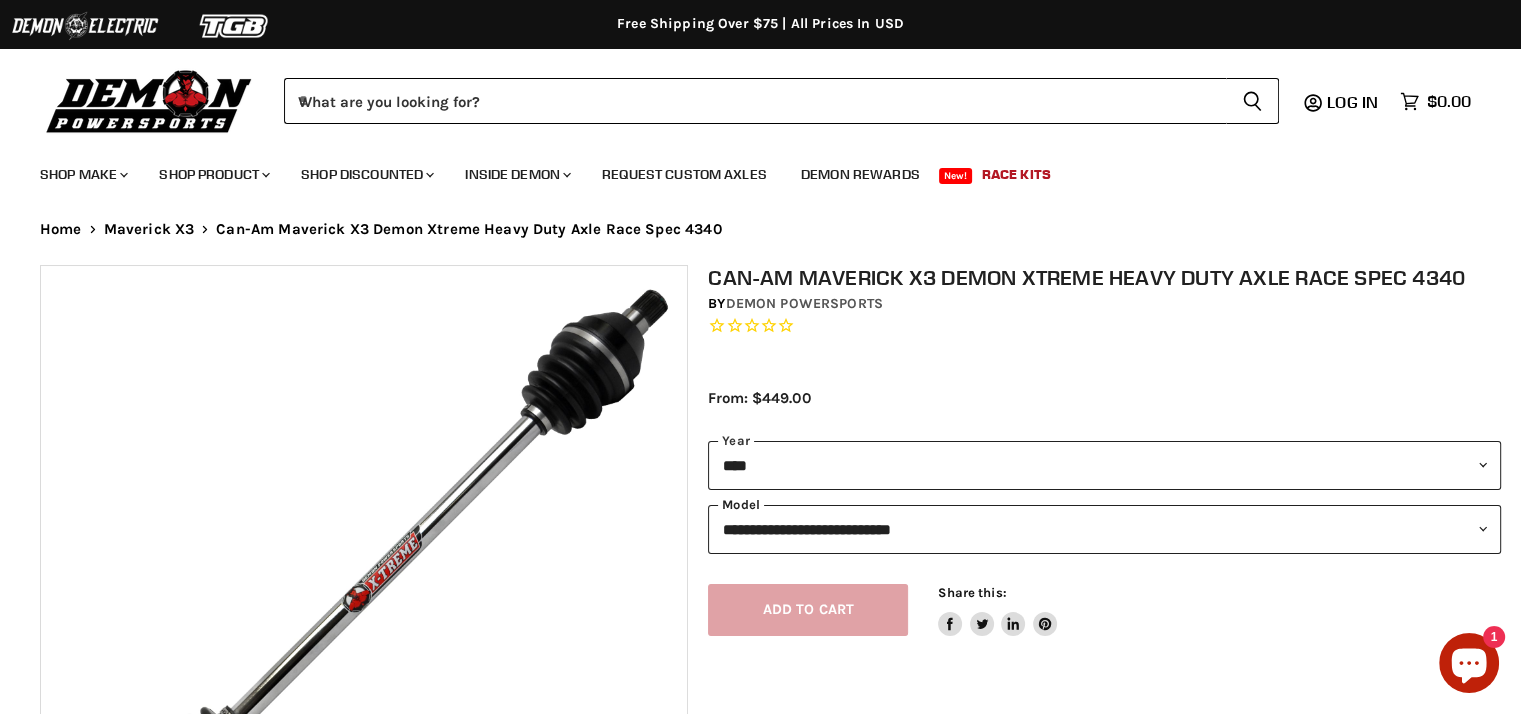 click on "**********" at bounding box center [1104, 529] 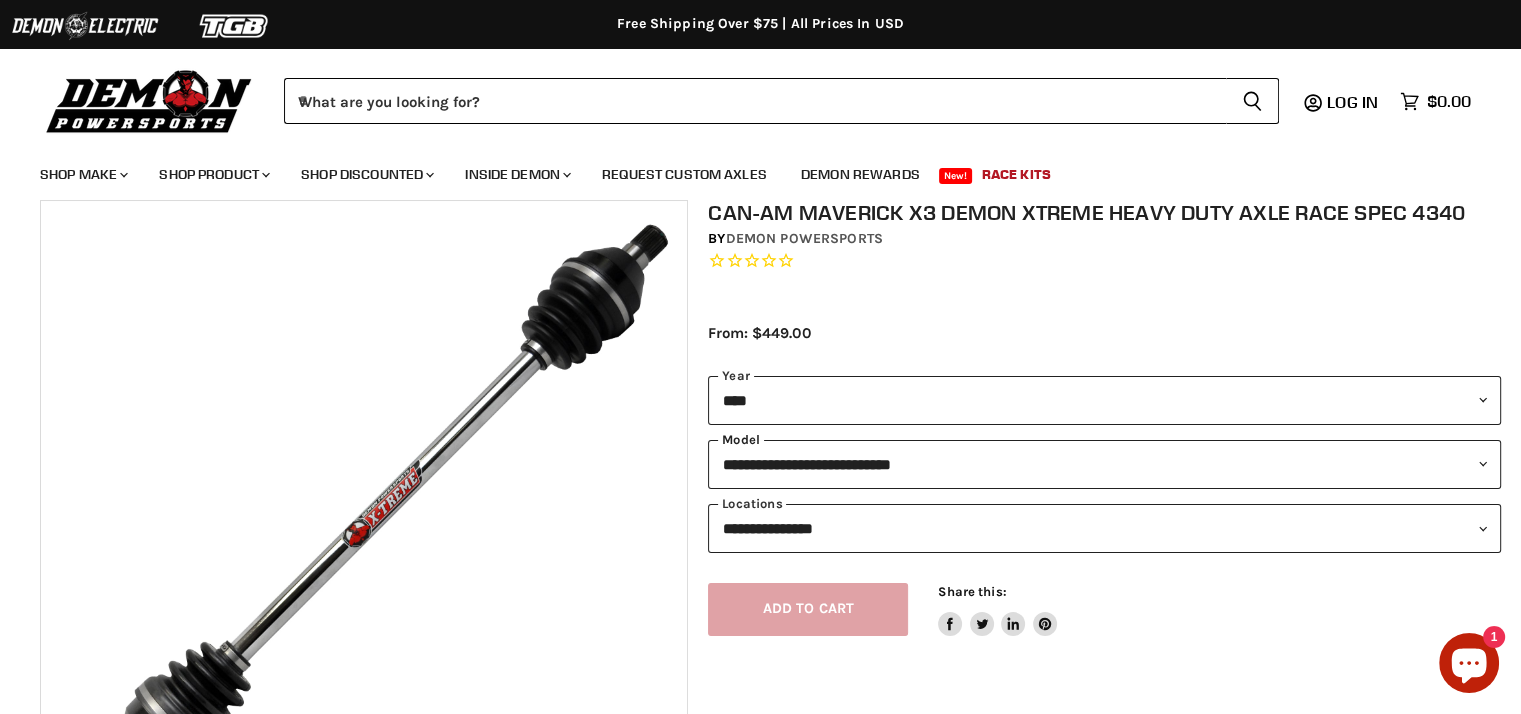 scroll, scrollTop: 100, scrollLeft: 0, axis: vertical 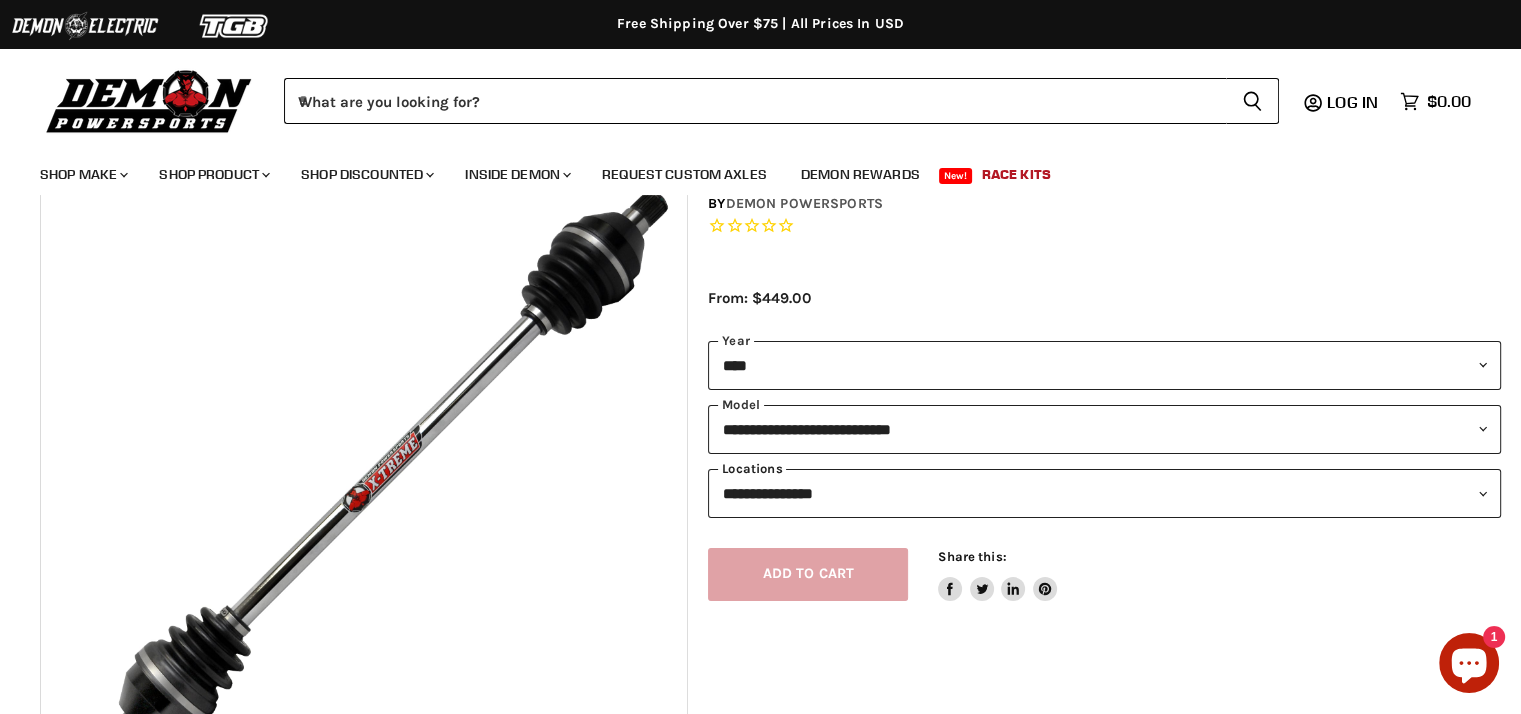 click on "**********" at bounding box center [1104, 493] 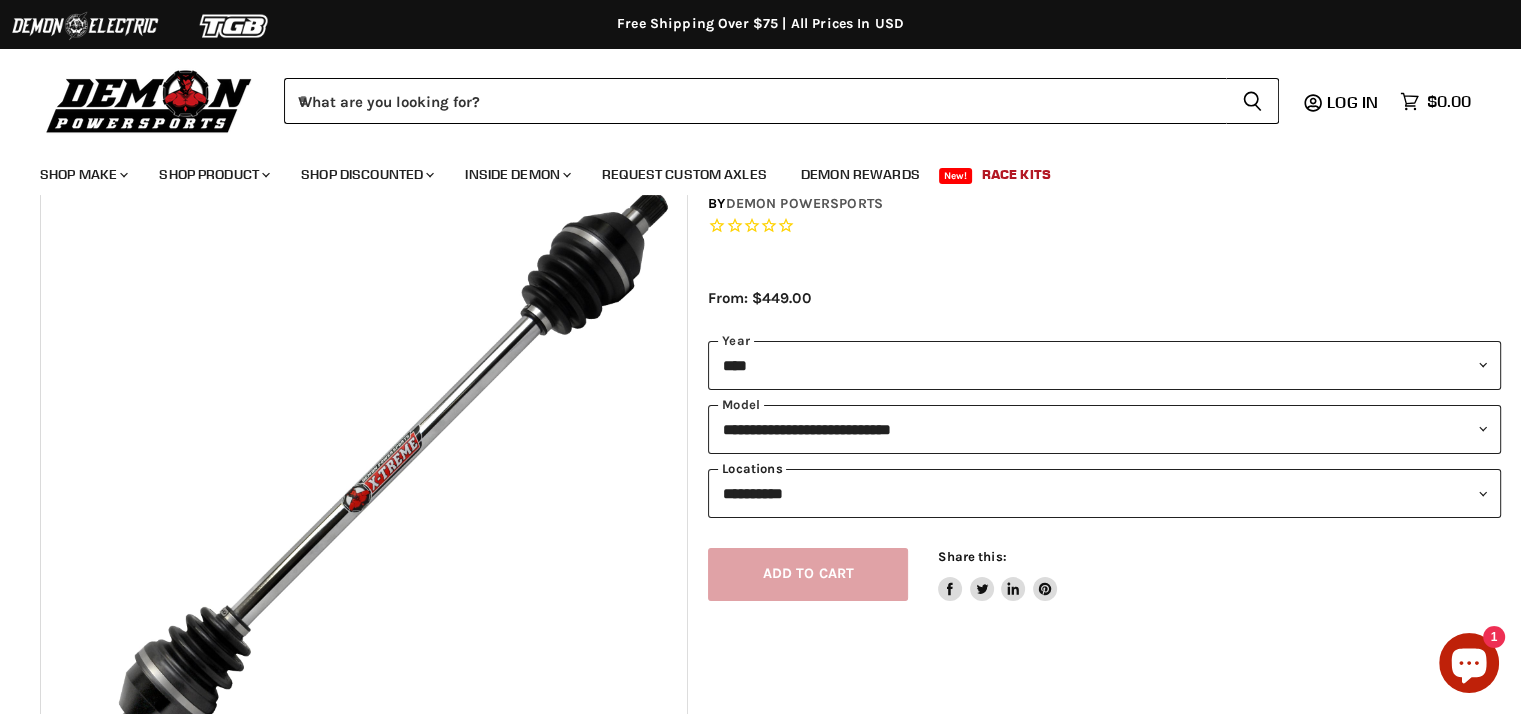click on "**********" at bounding box center [1104, 493] 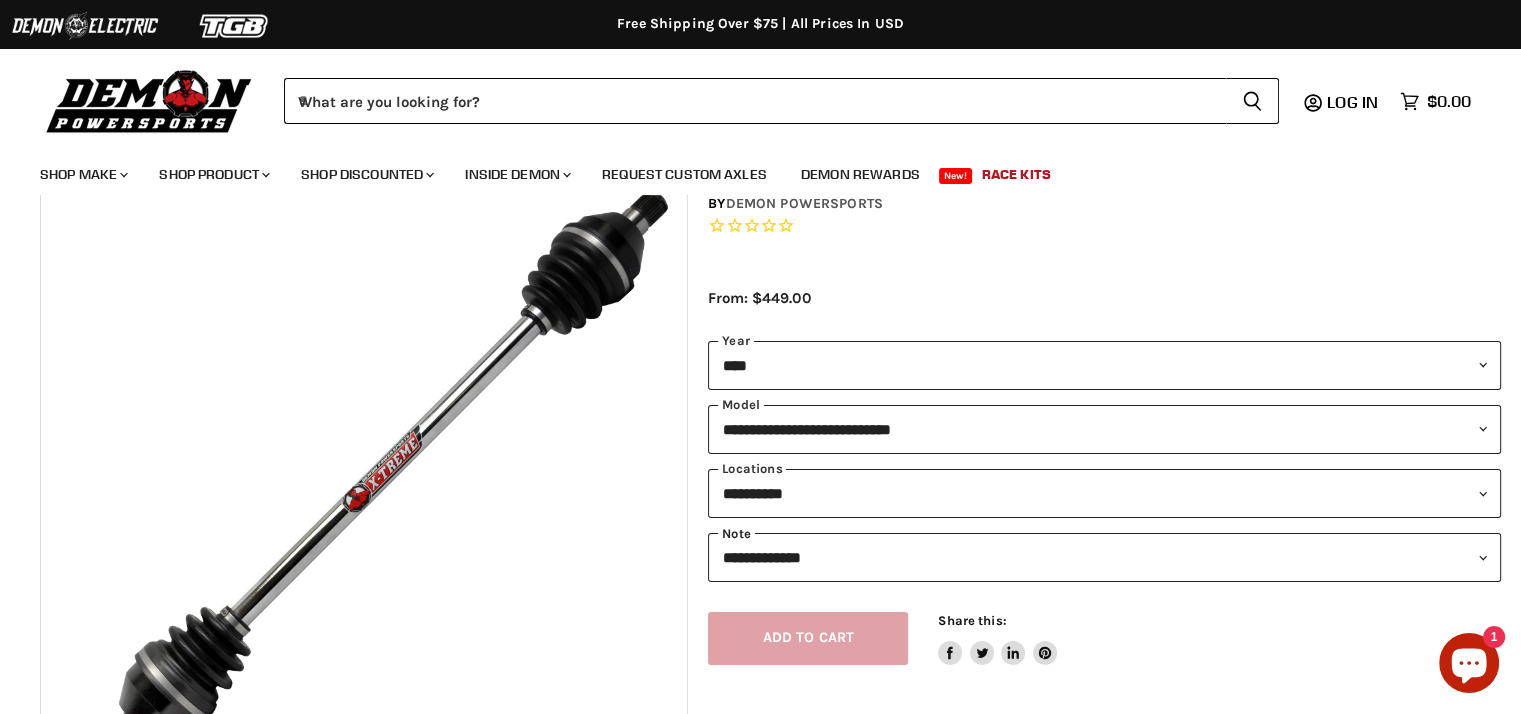 click on "**********" at bounding box center [1104, 557] 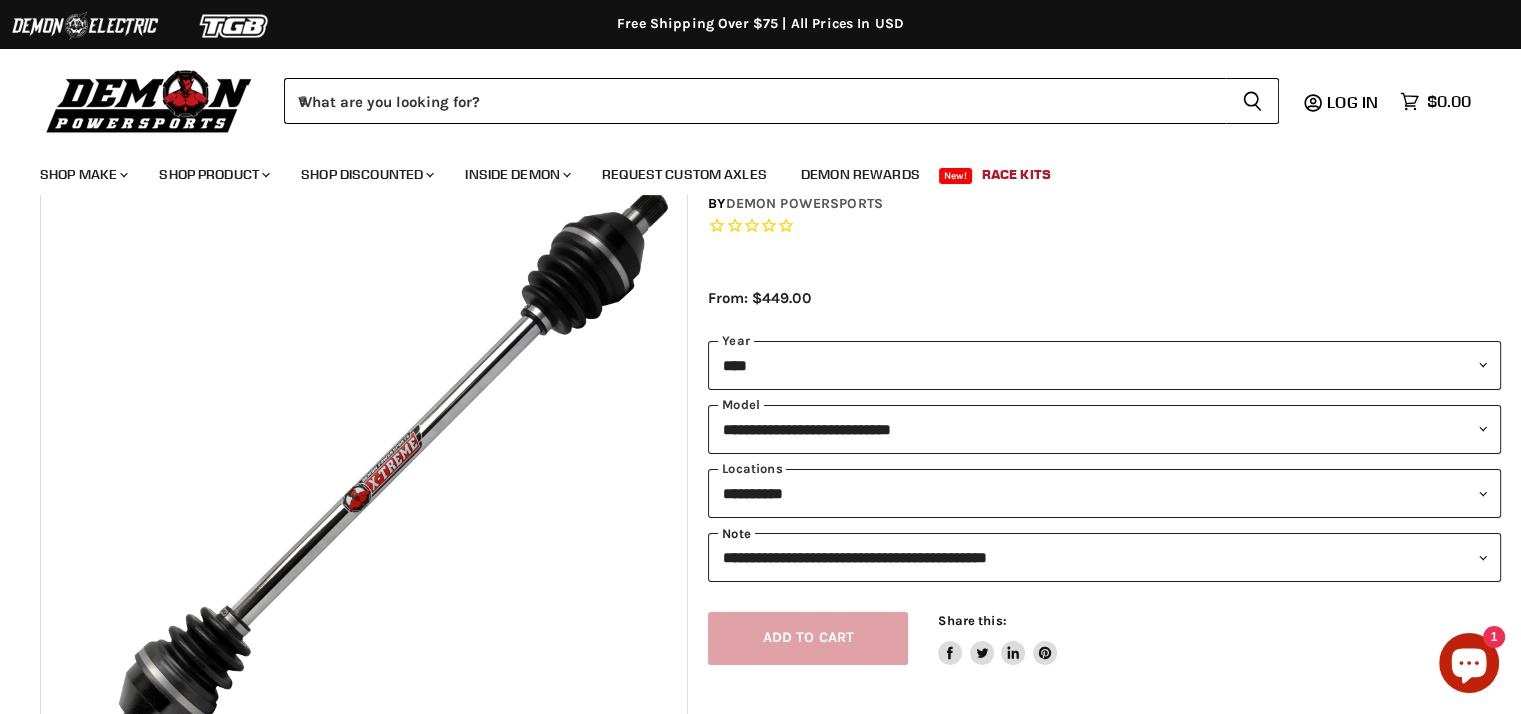 click on "**********" at bounding box center (1104, 557) 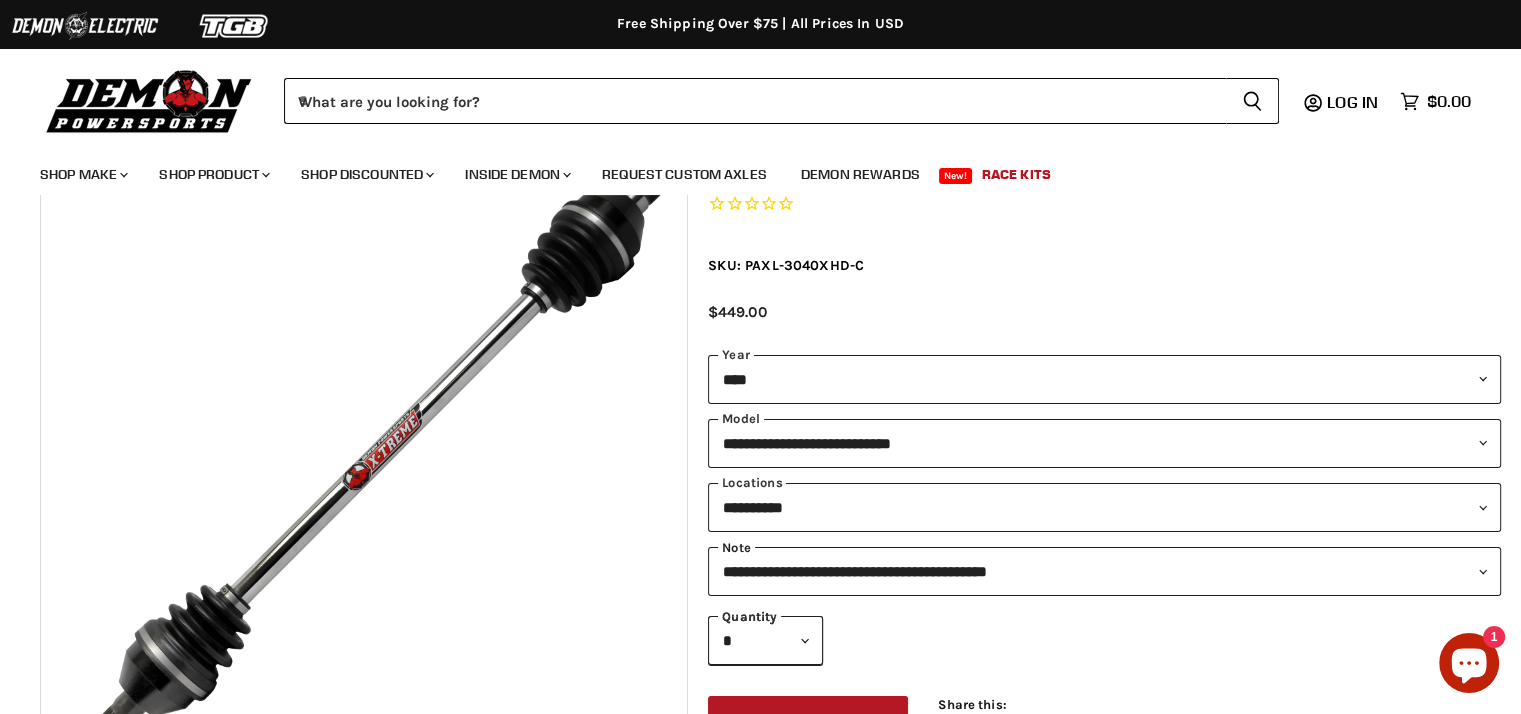 scroll, scrollTop: 100, scrollLeft: 0, axis: vertical 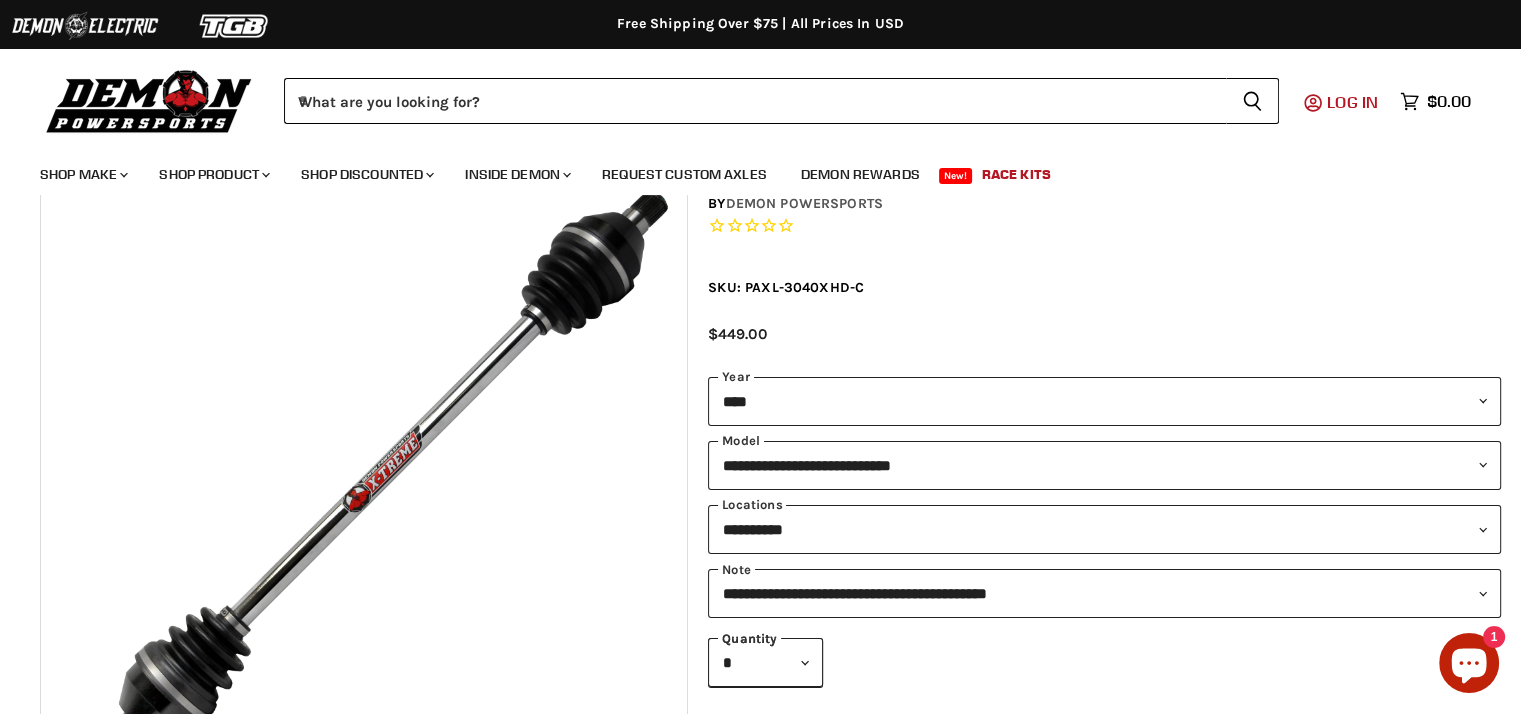 click on "Log in" at bounding box center (1352, 102) 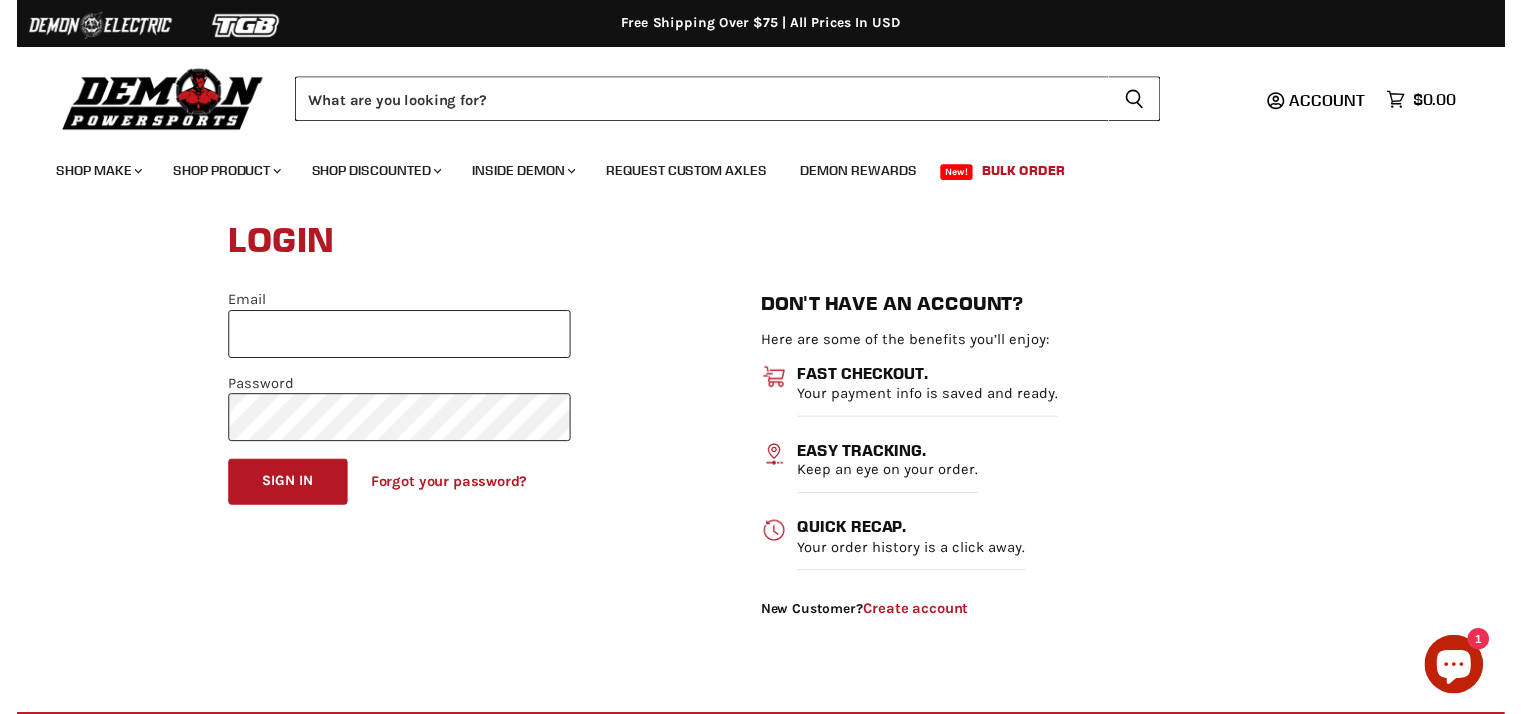 scroll, scrollTop: 0, scrollLeft: 0, axis: both 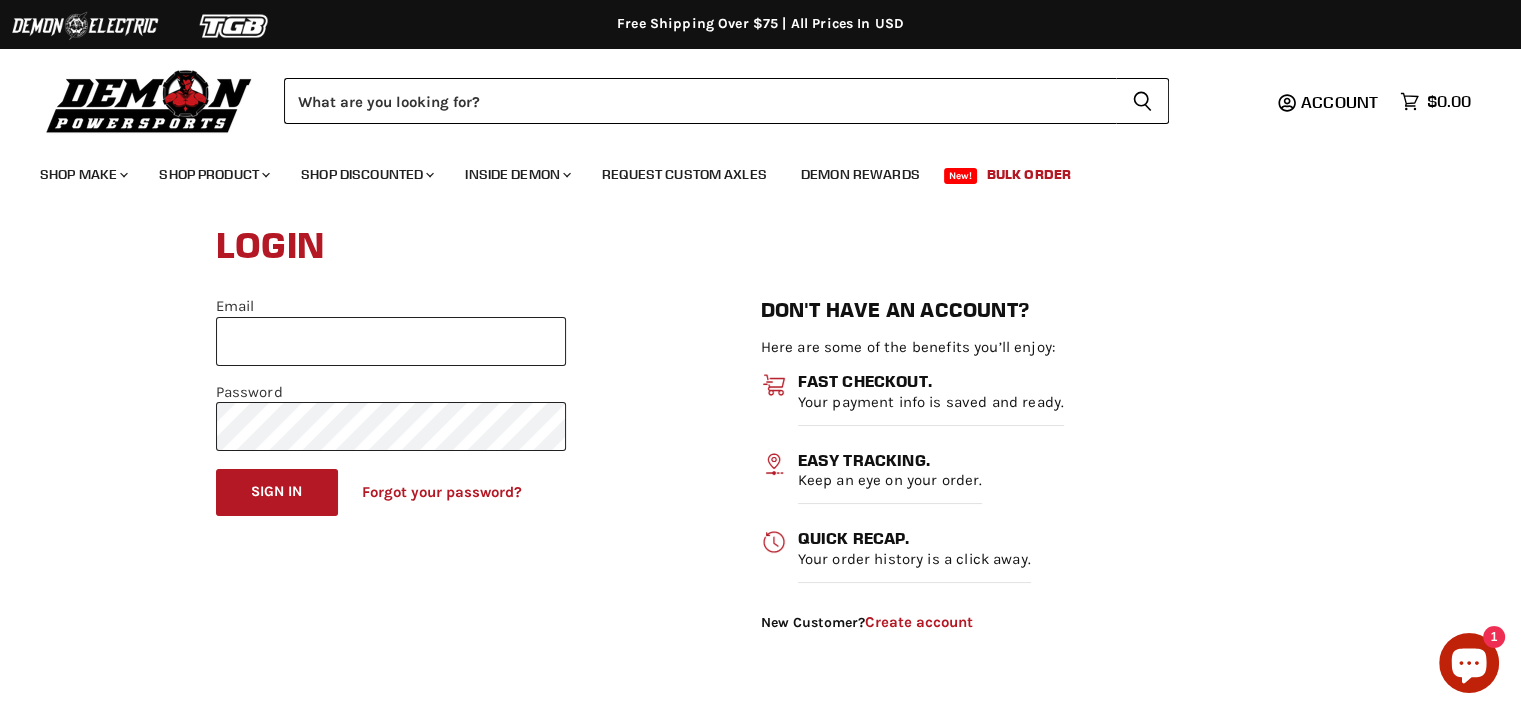 click on "Email" at bounding box center (391, 341) 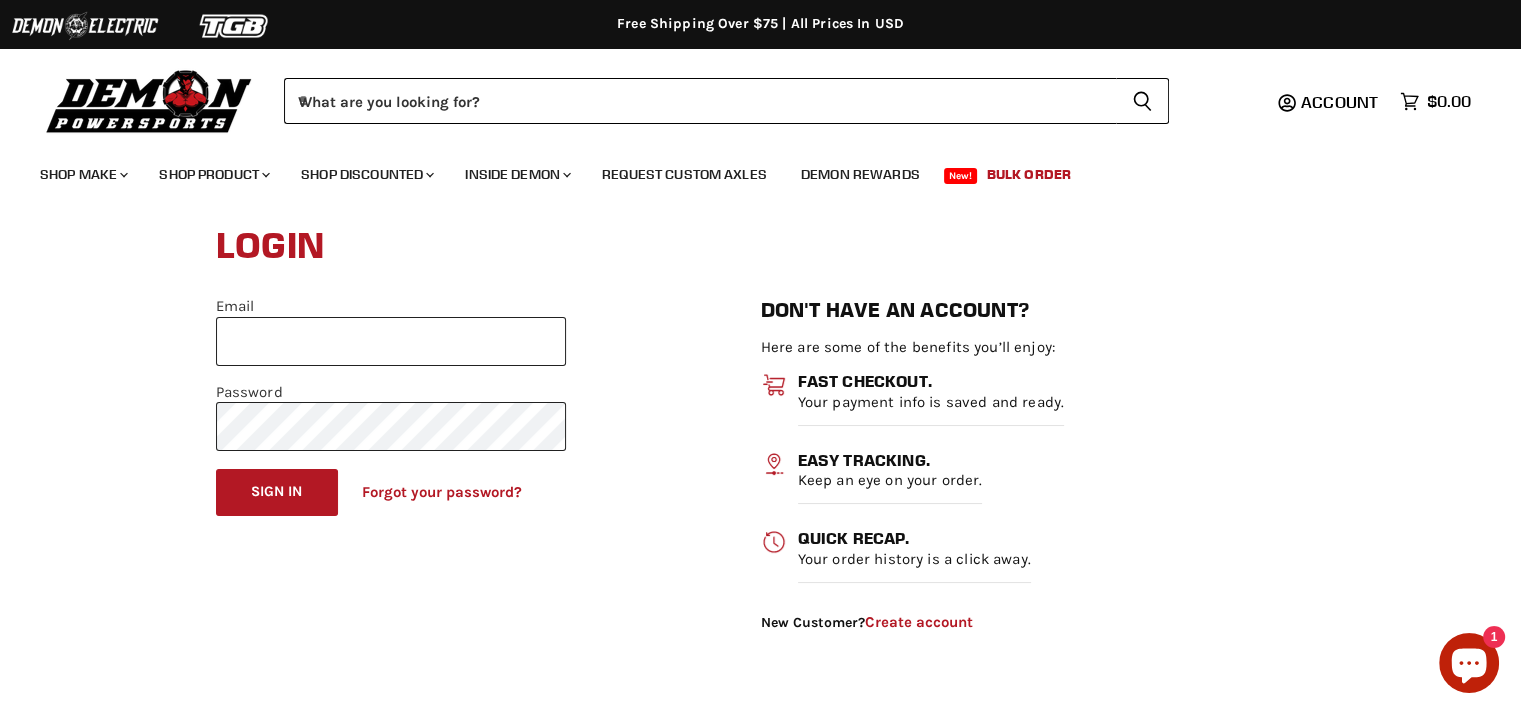 type on "**********" 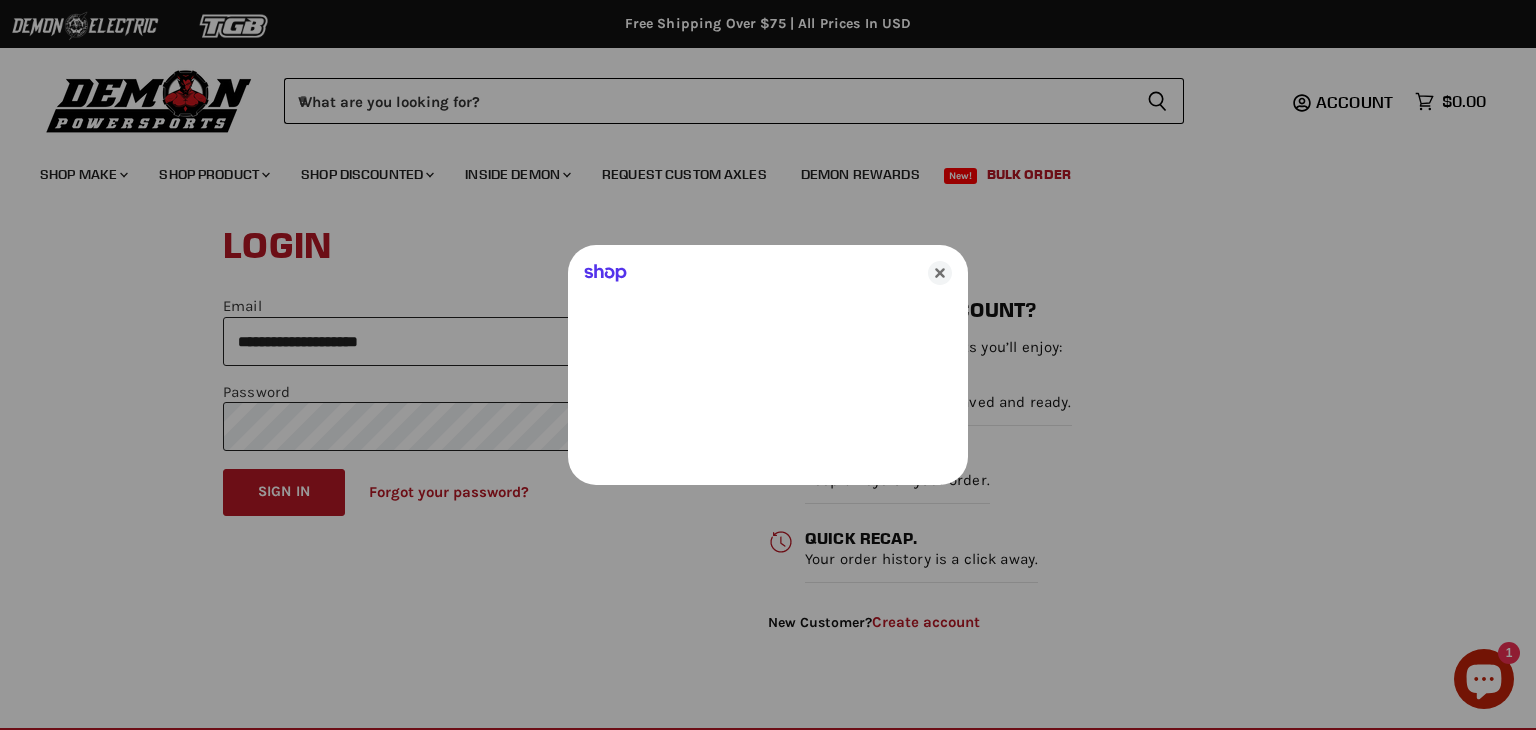 click at bounding box center [768, 365] 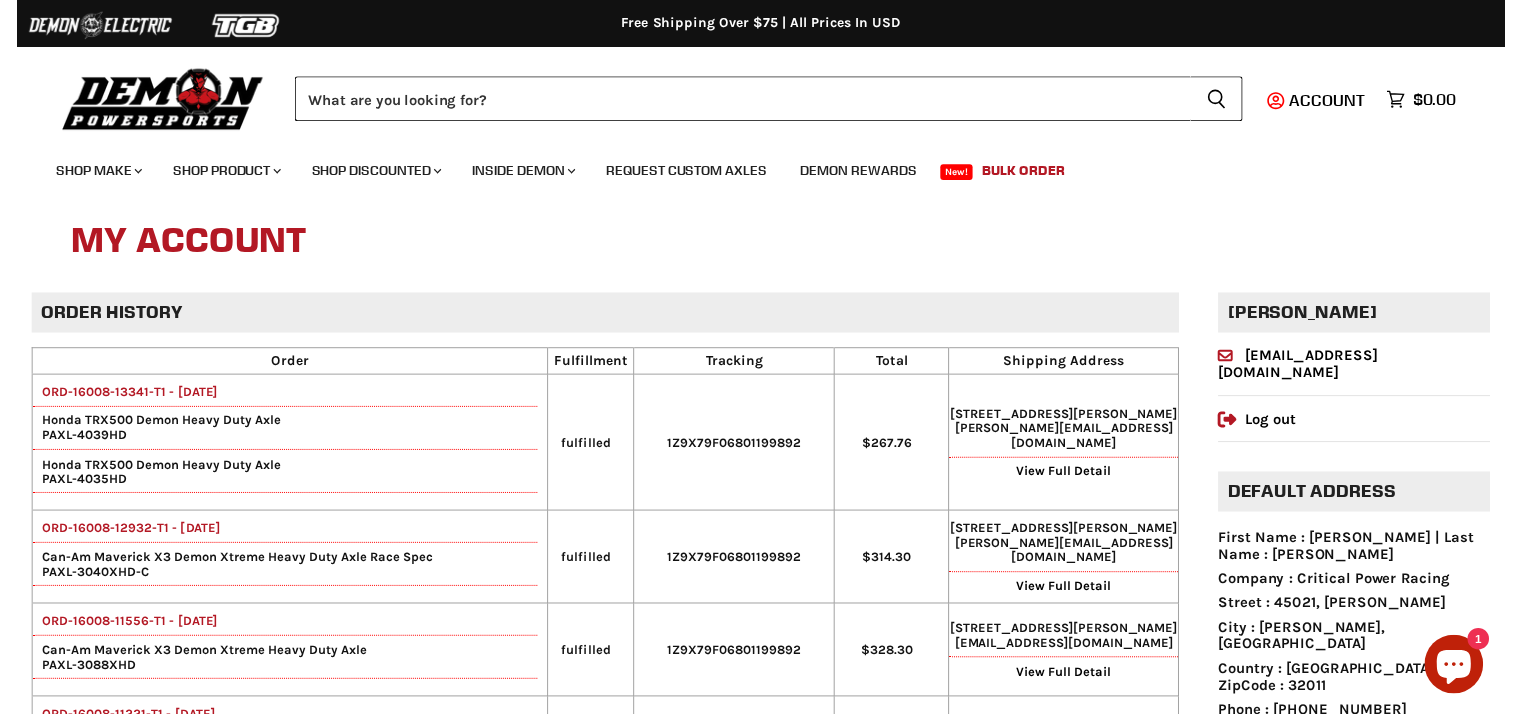 scroll, scrollTop: 0, scrollLeft: 0, axis: both 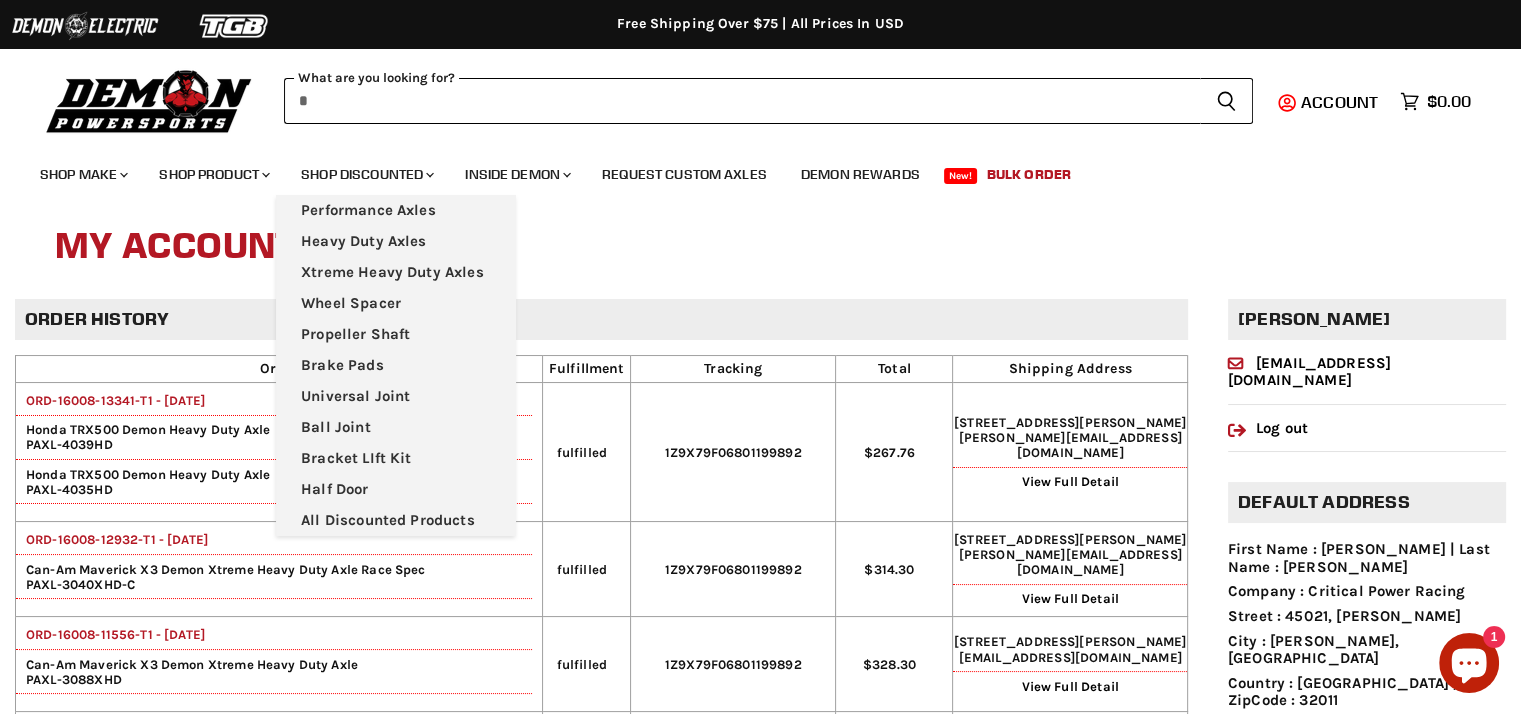 click at bounding box center (742, 101) 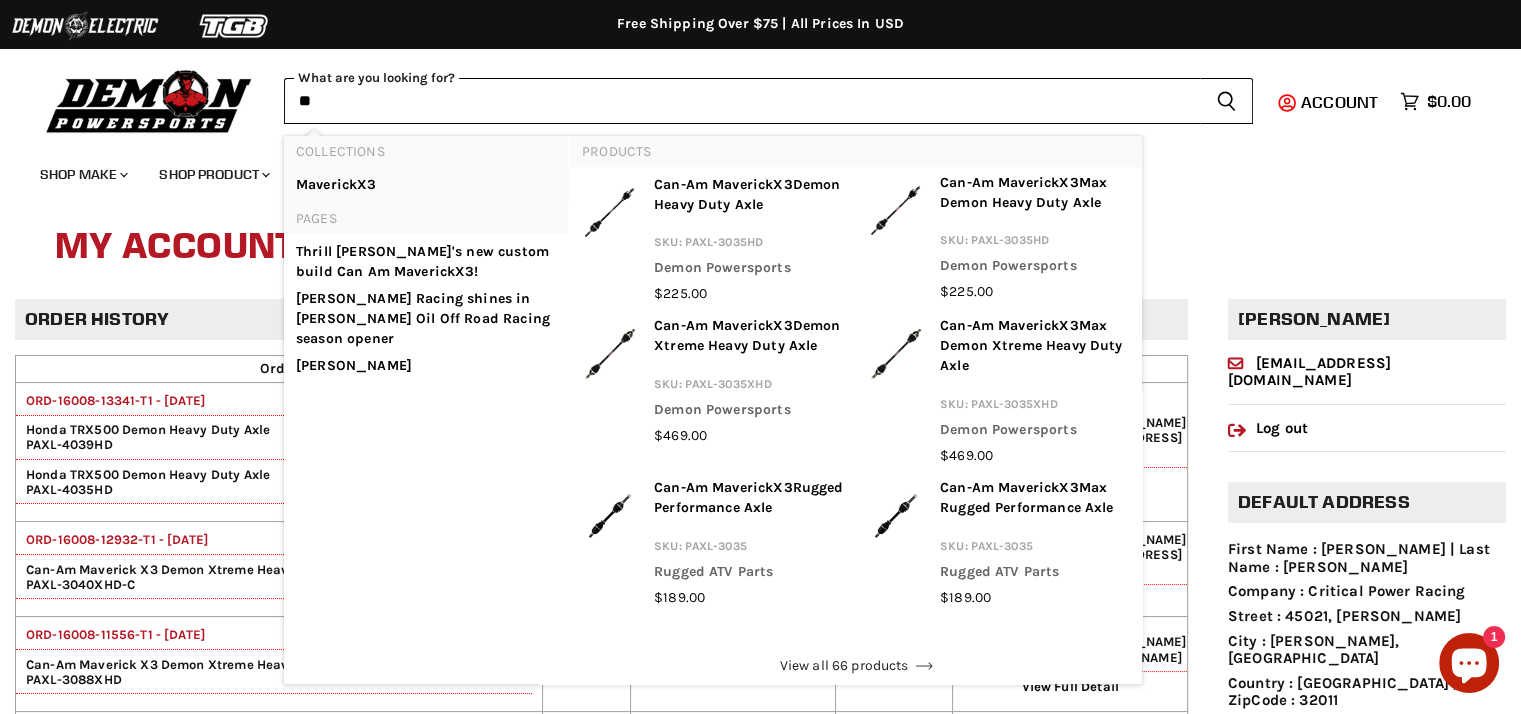 type on "**" 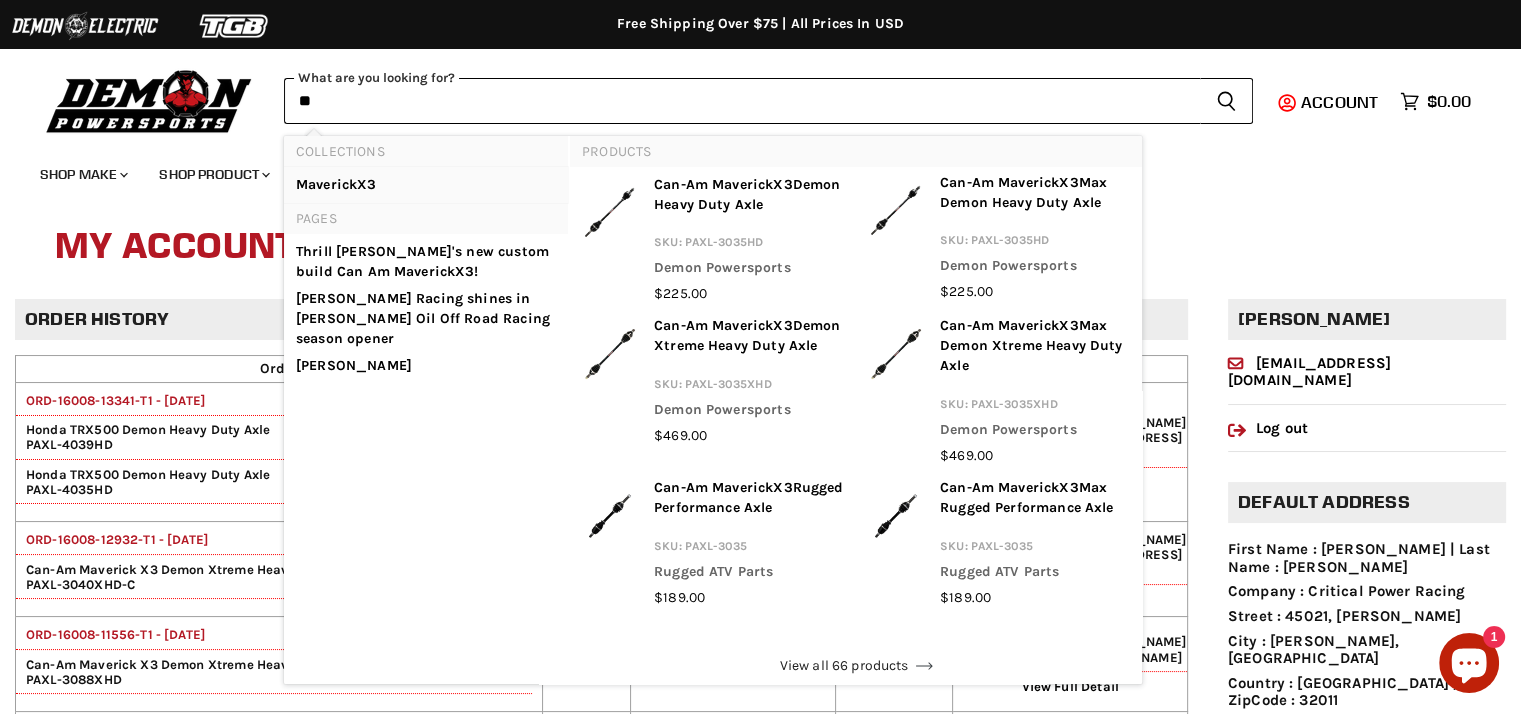 click on "Maverick  X3" at bounding box center [426, 185] 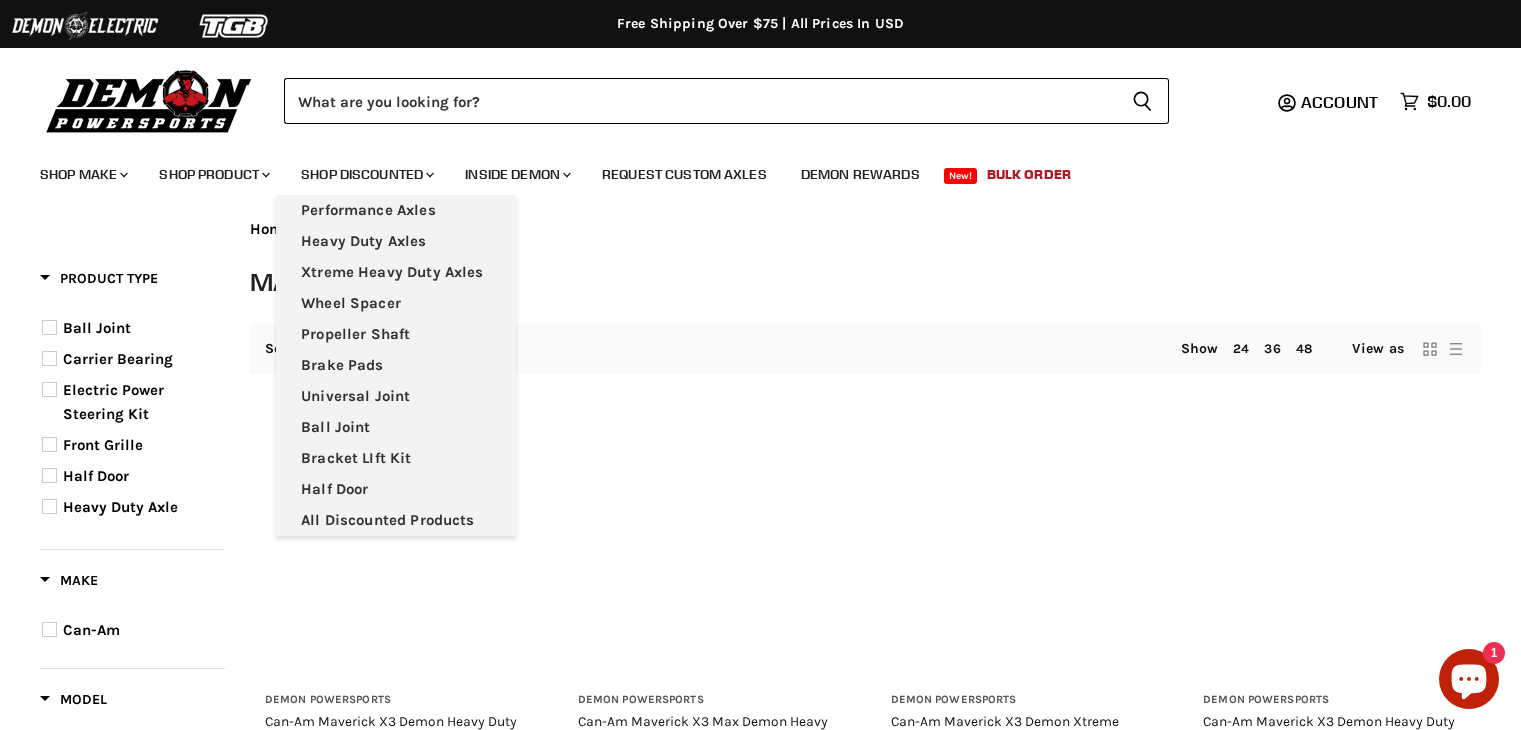 select on "**********" 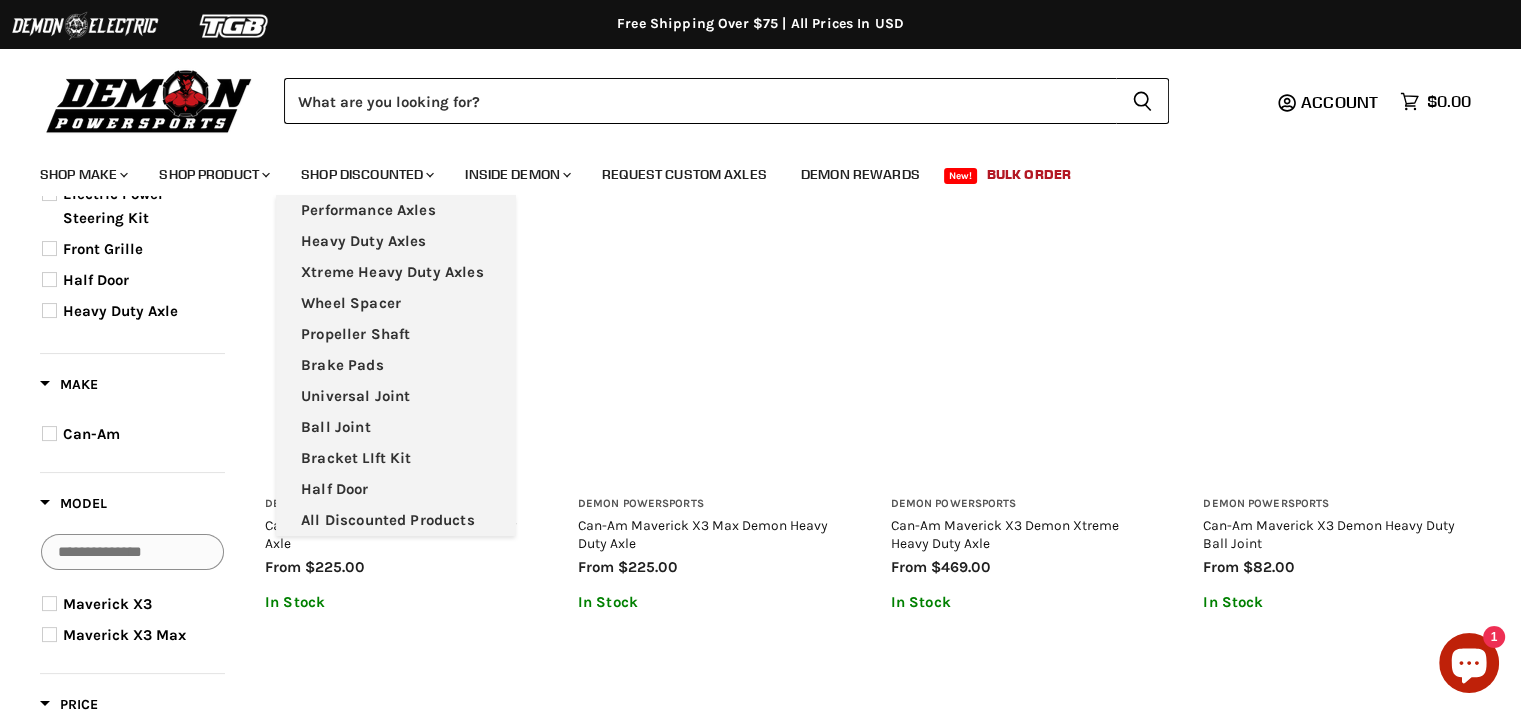 scroll, scrollTop: 249, scrollLeft: 0, axis: vertical 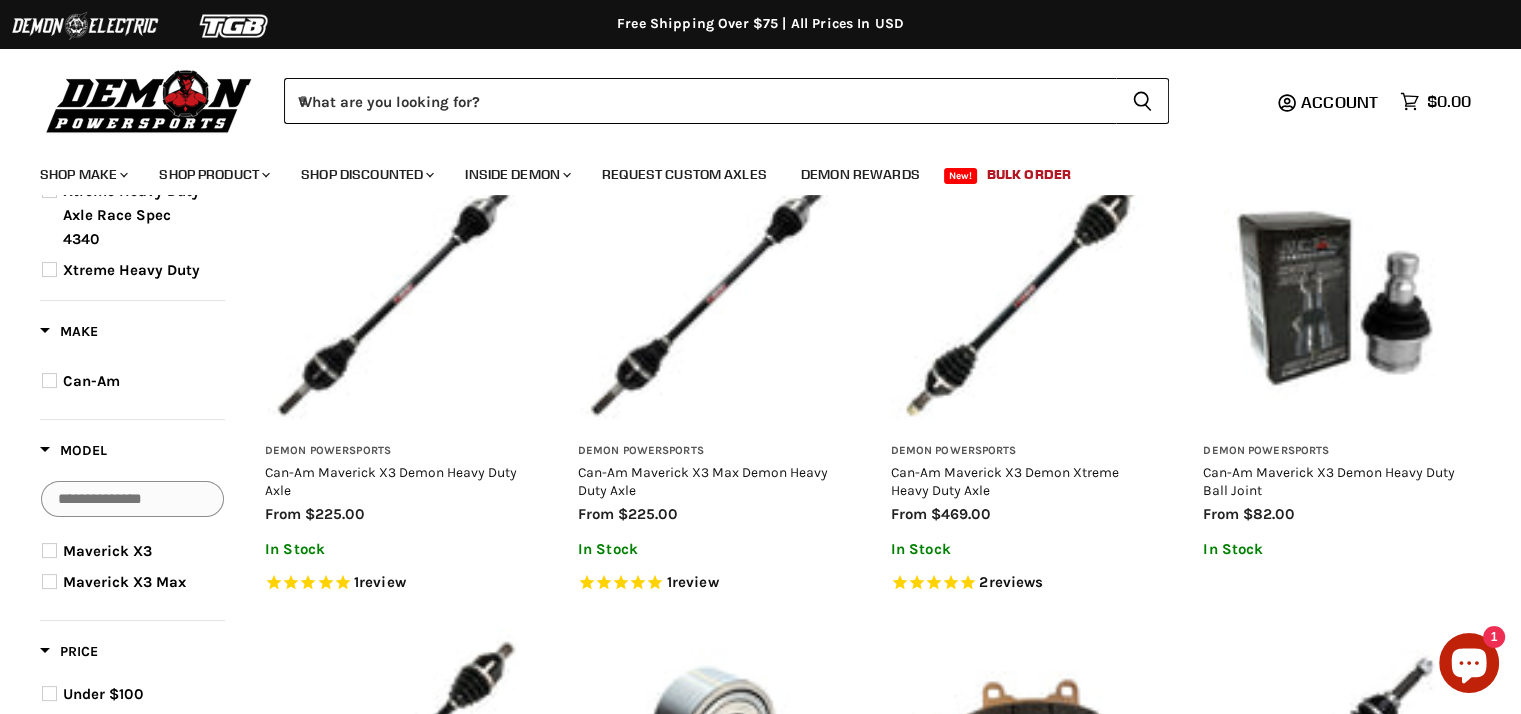 click on "Xtreme Heavy Duty Axle Race Spec 4340" at bounding box center (131, 215) 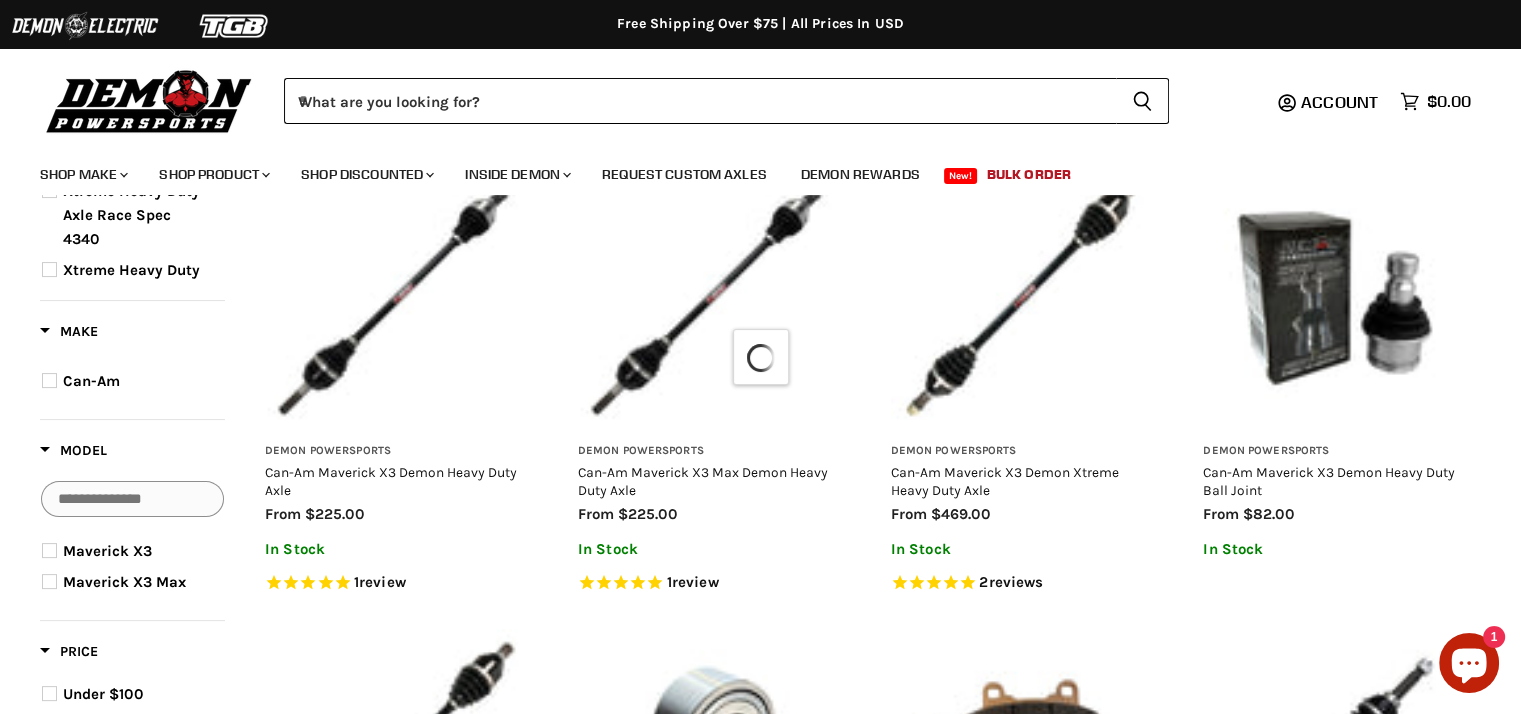 scroll, scrollTop: 408, scrollLeft: 0, axis: vertical 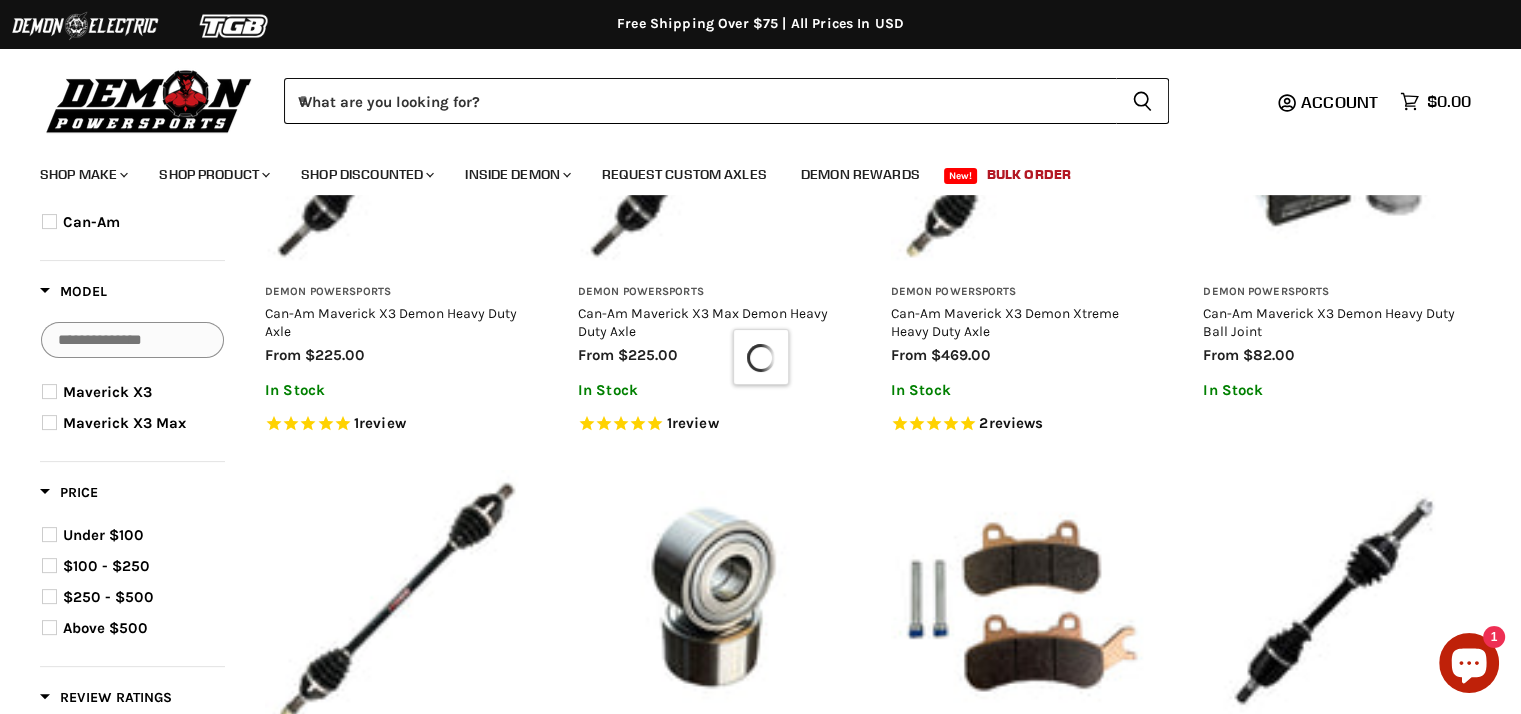 select on "**********" 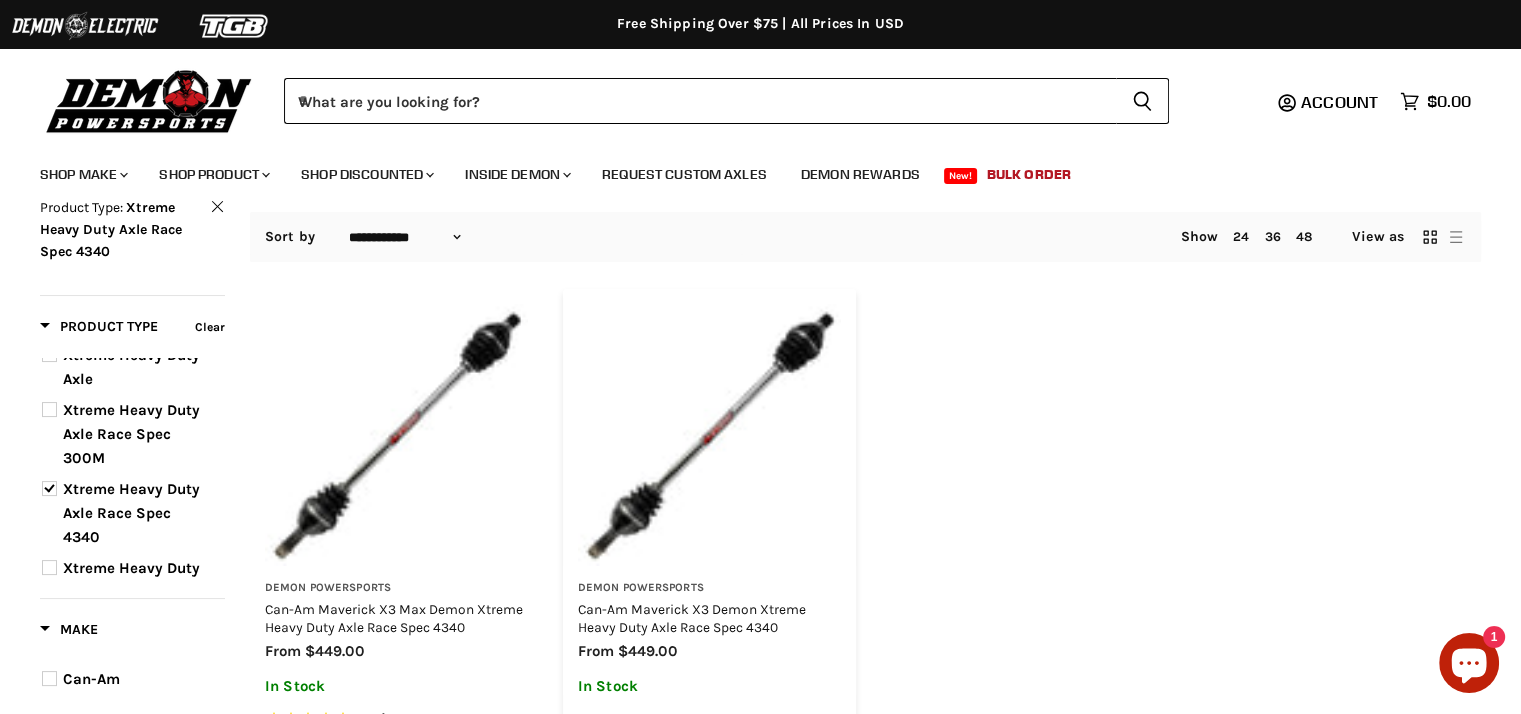 scroll, scrollTop: 108, scrollLeft: 0, axis: vertical 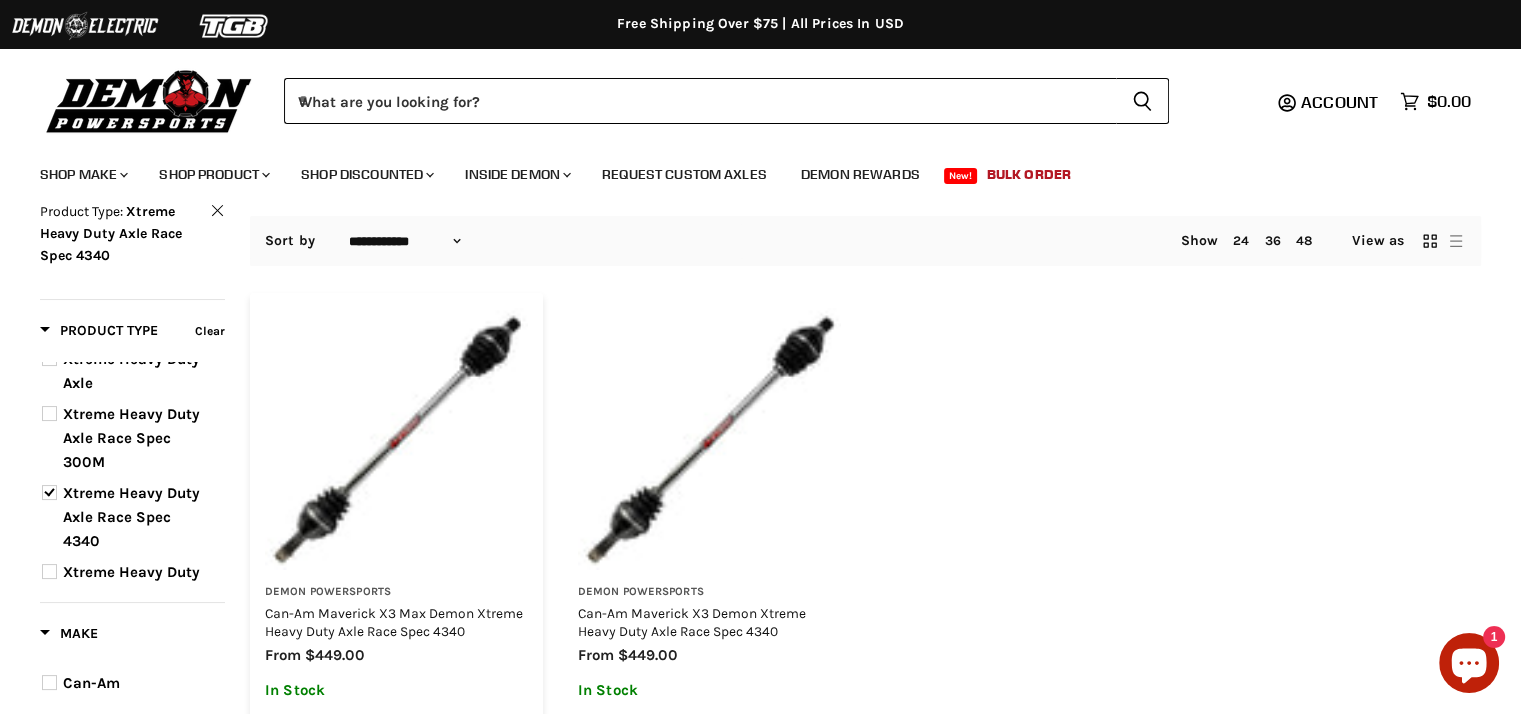 click at bounding box center (396, 439) 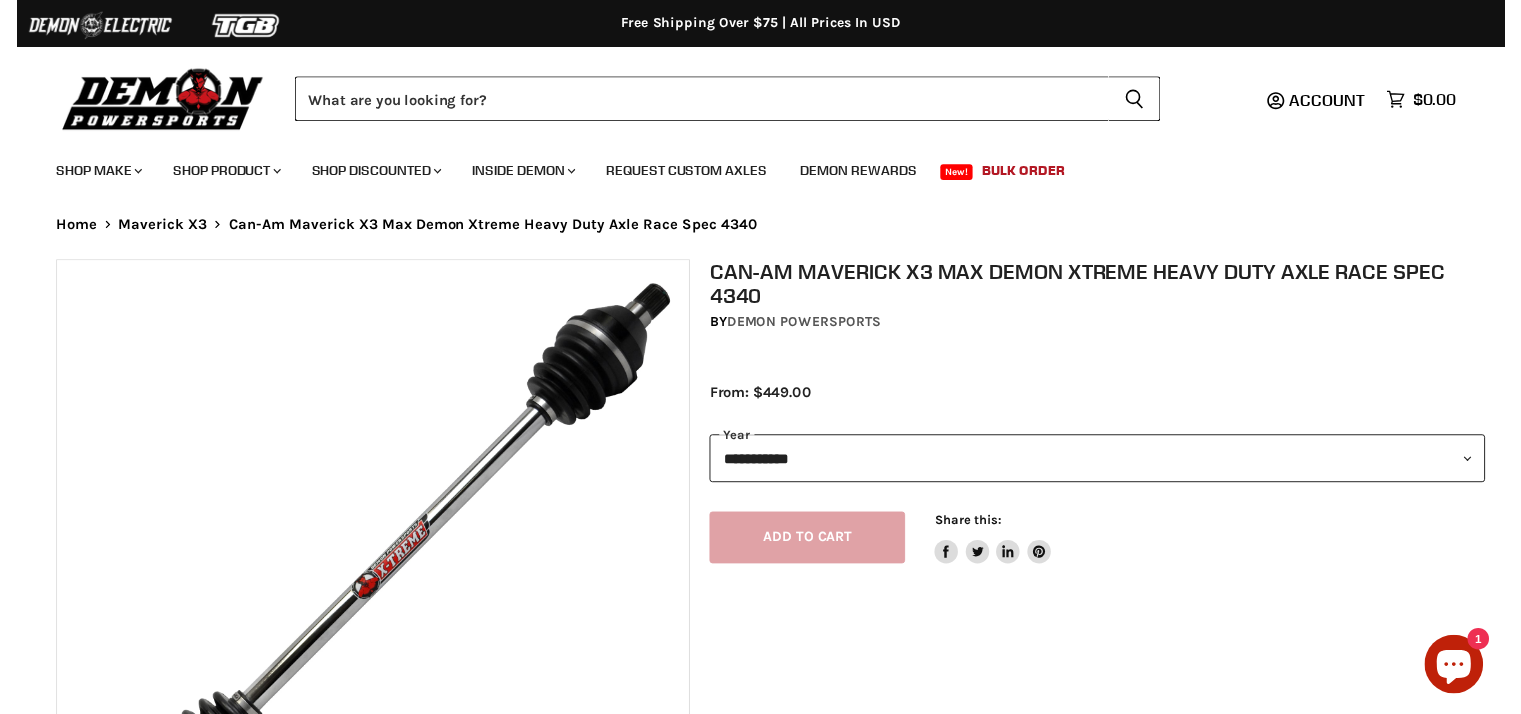 scroll, scrollTop: 0, scrollLeft: 0, axis: both 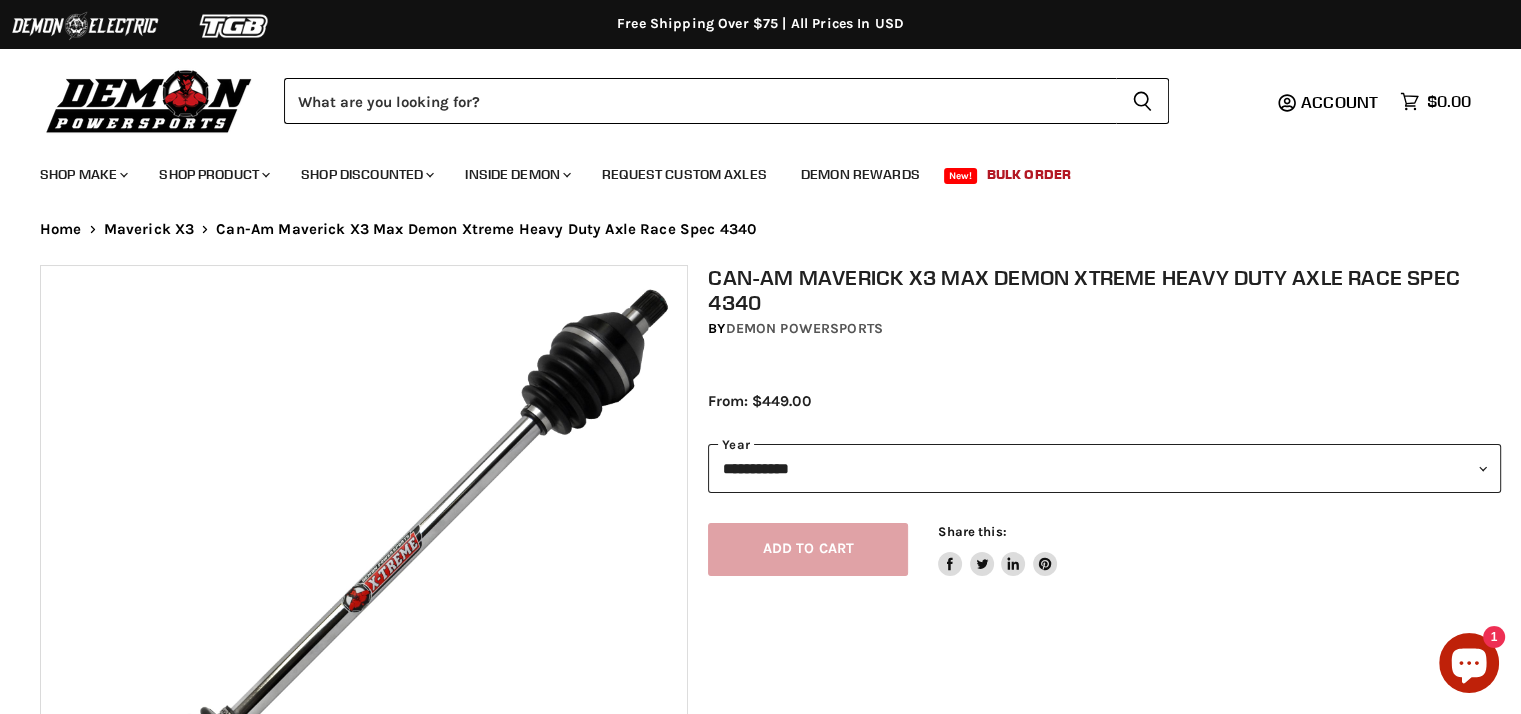 click on "**********" at bounding box center (1104, 468) 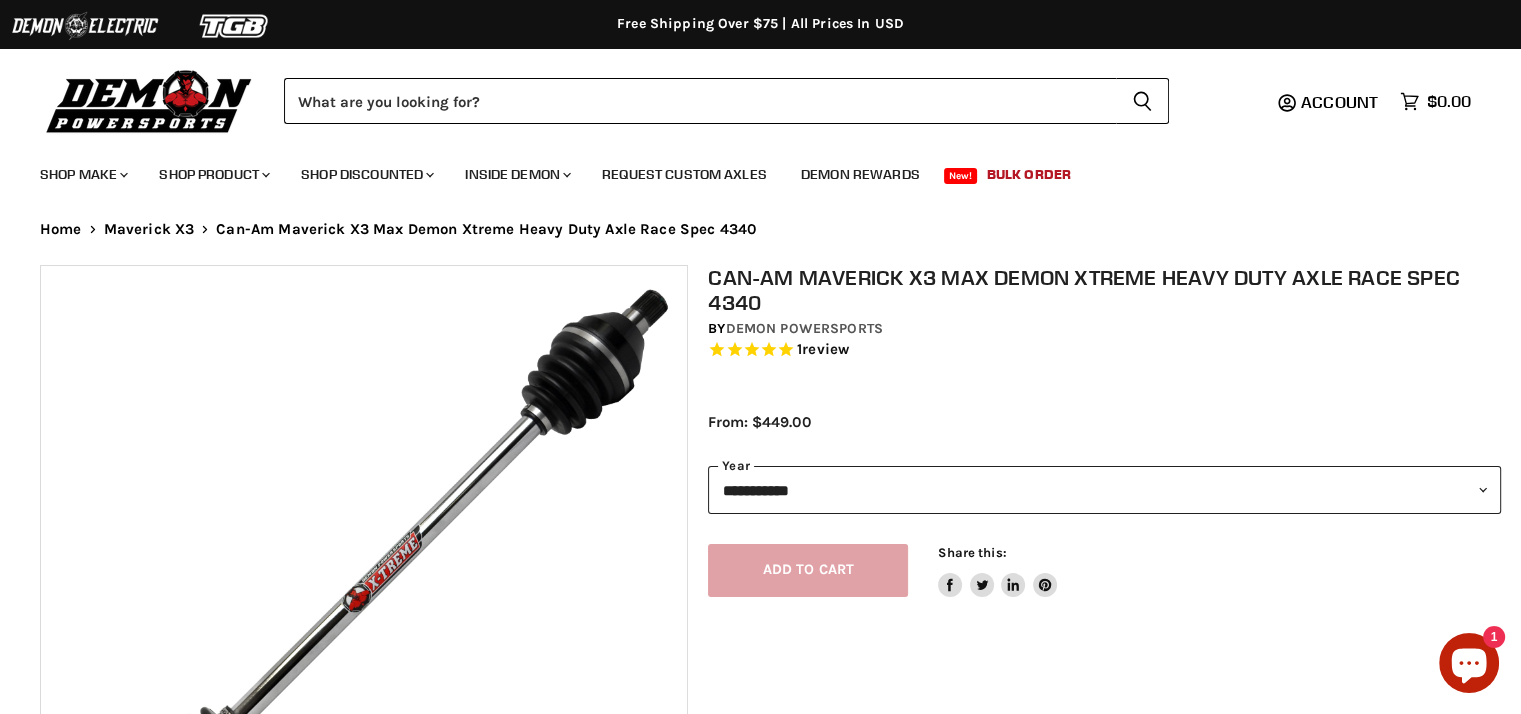 scroll, scrollTop: 0, scrollLeft: 0, axis: both 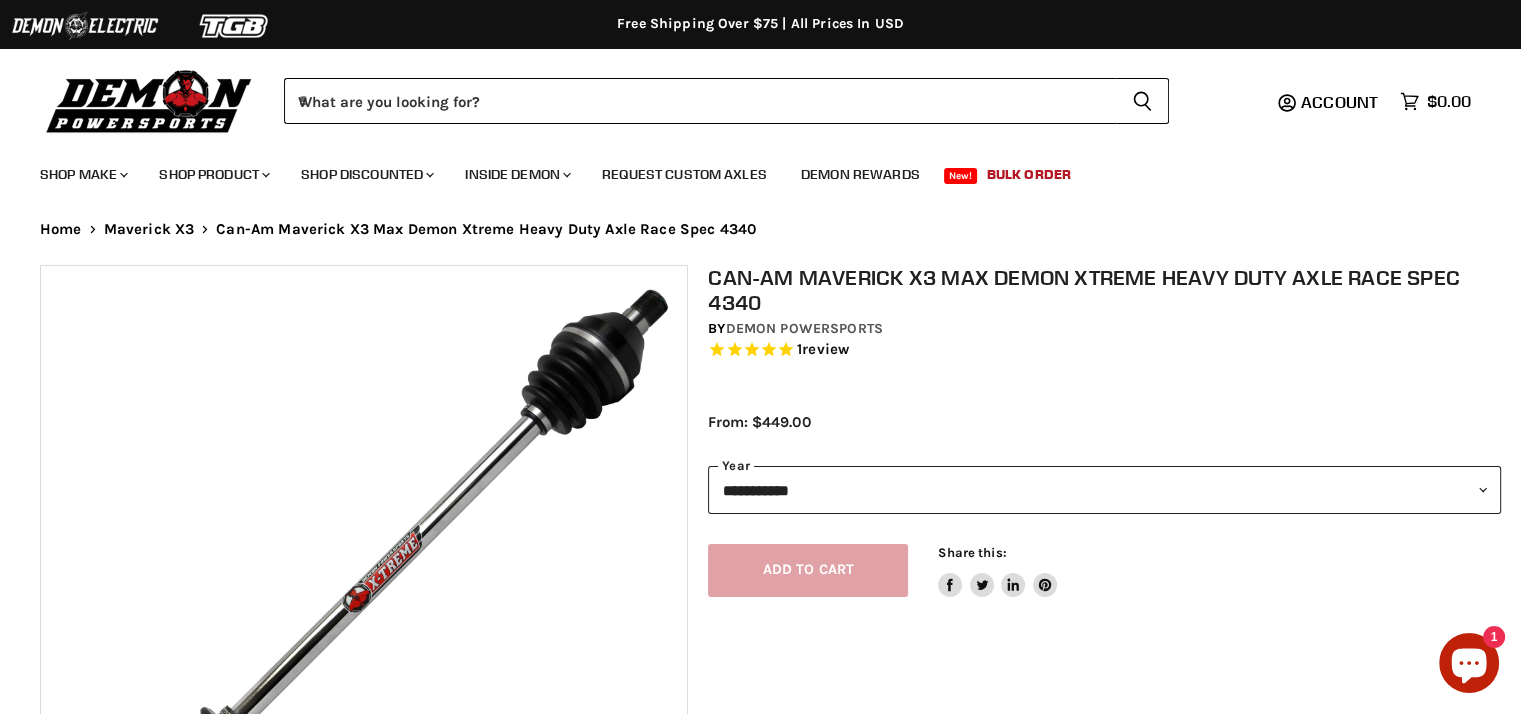 select on "****" 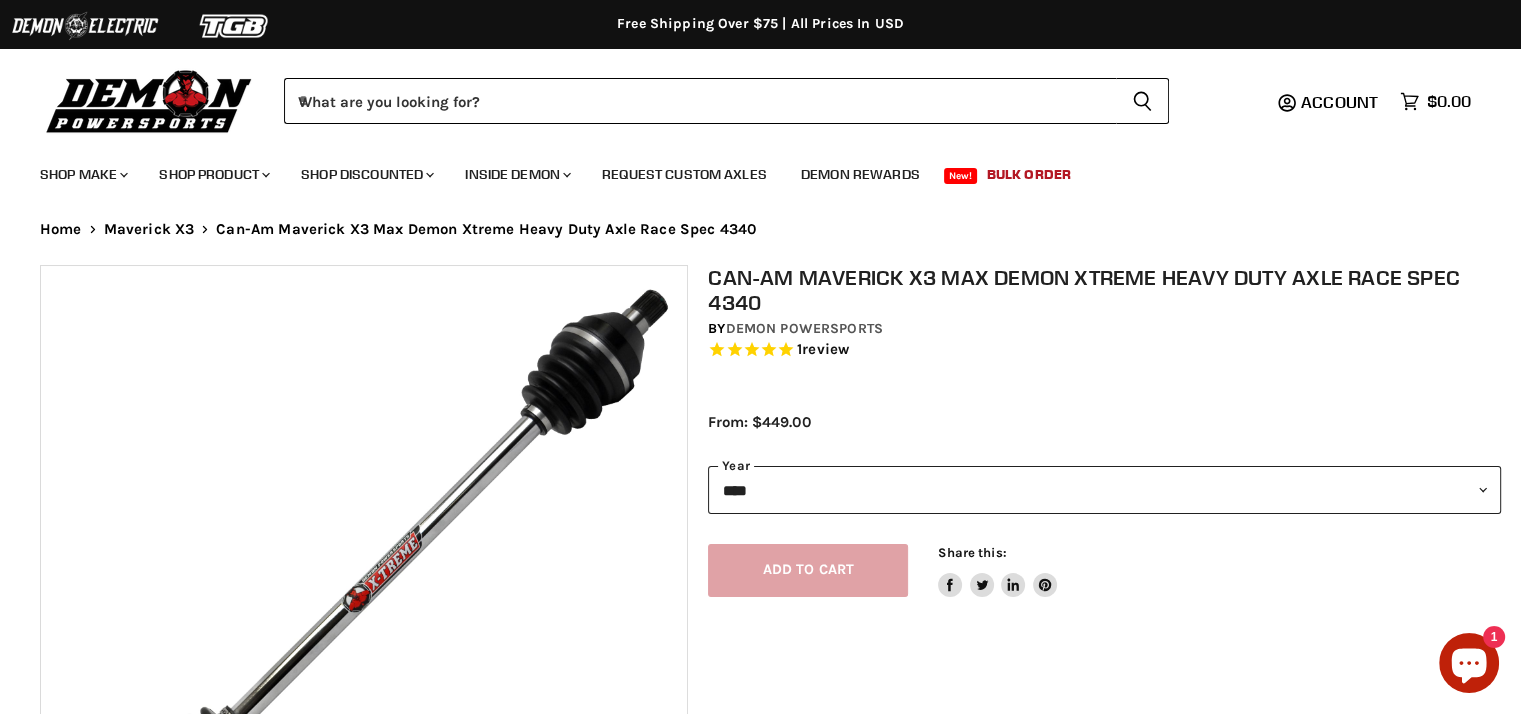 click on "**********" at bounding box center (1104, 490) 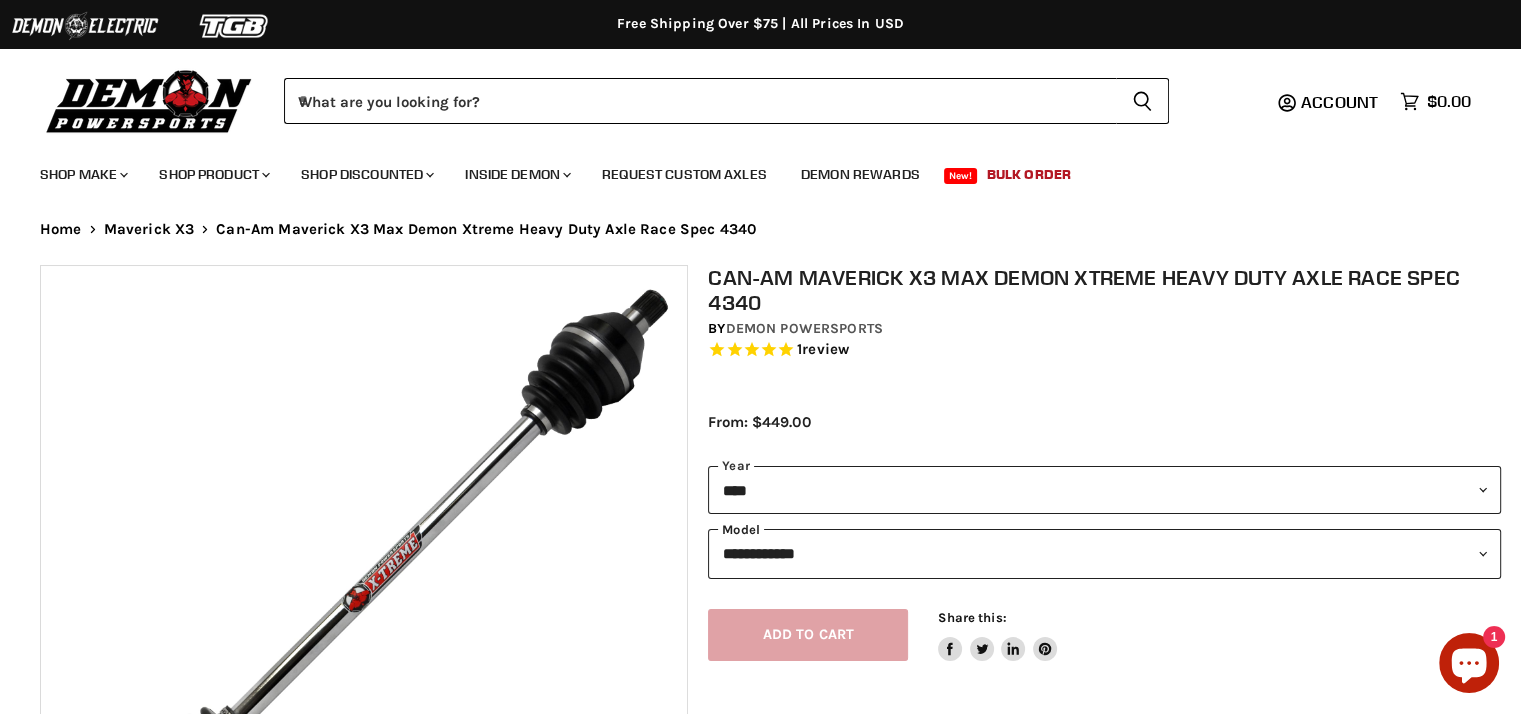 click on "**********" at bounding box center [1104, 553] 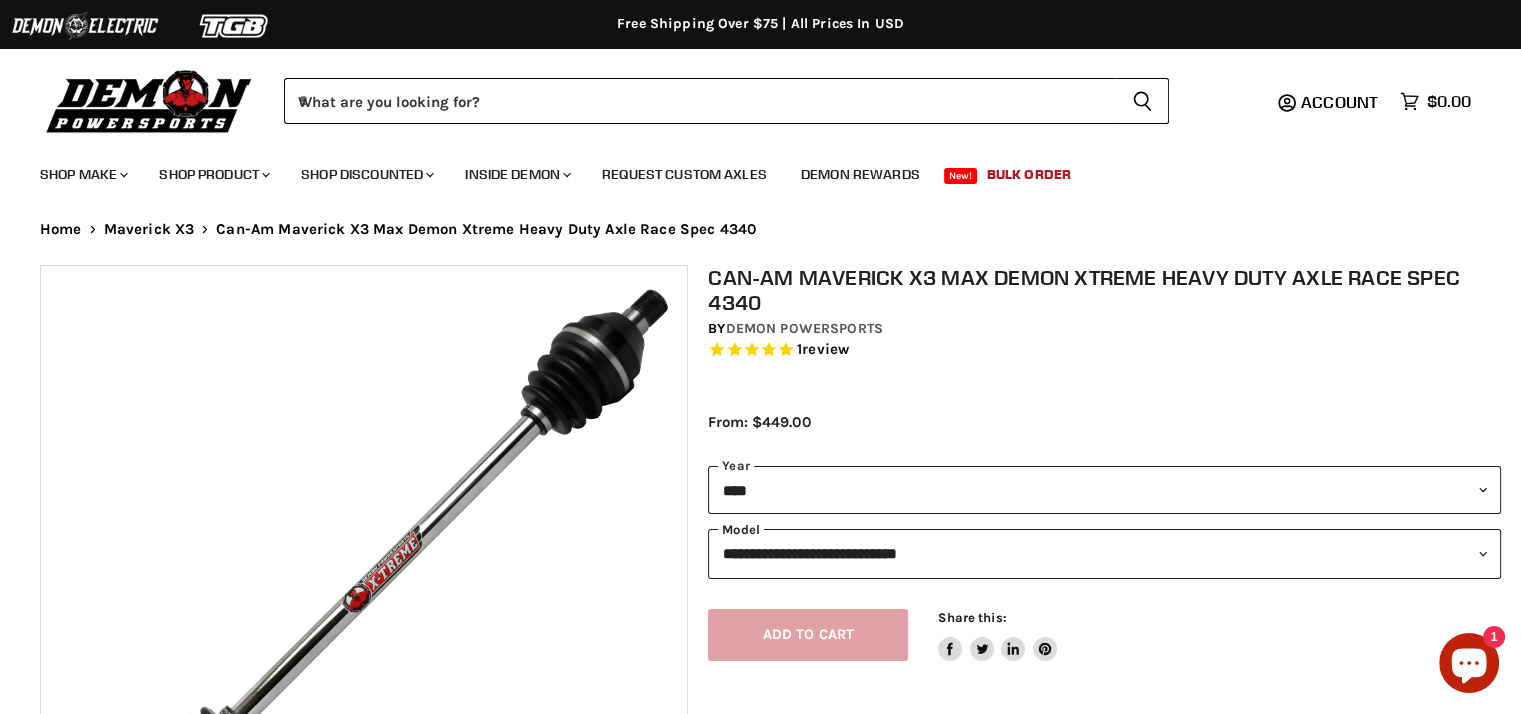 click on "**********" at bounding box center [1104, 553] 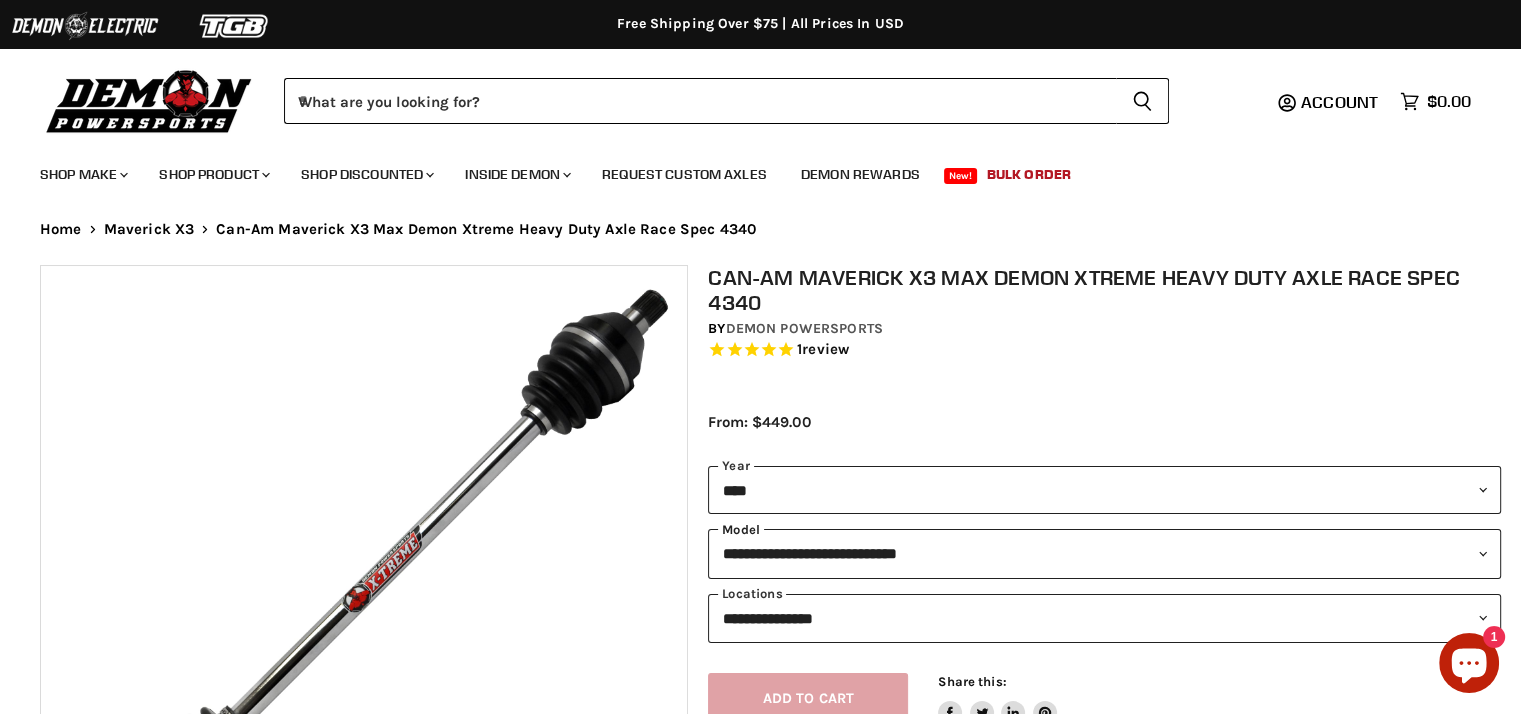 click on "**********" at bounding box center [1104, 553] 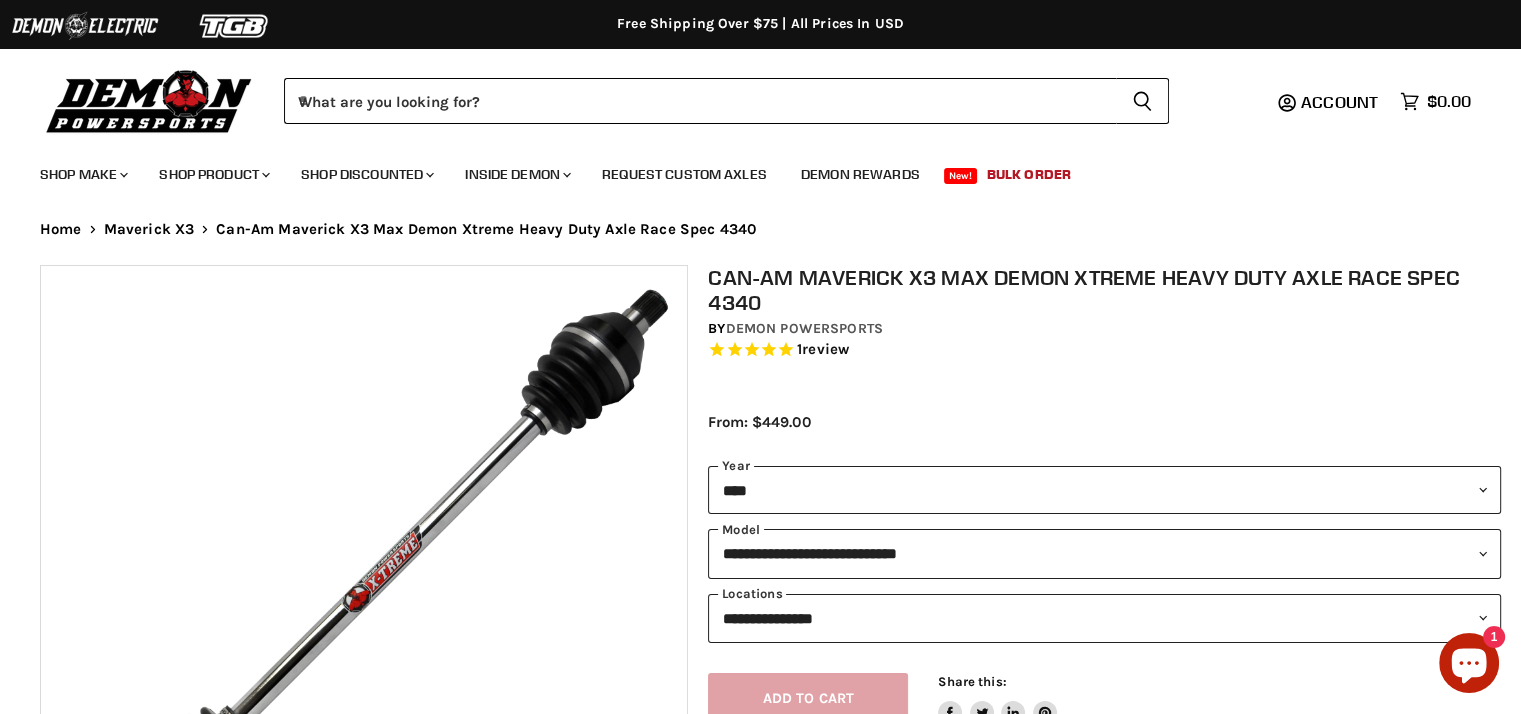 click on "Can-Am Maverick X3 Max Demon Xtreme Heavy Duty Axle Race Spec 4340" at bounding box center [1104, 290] 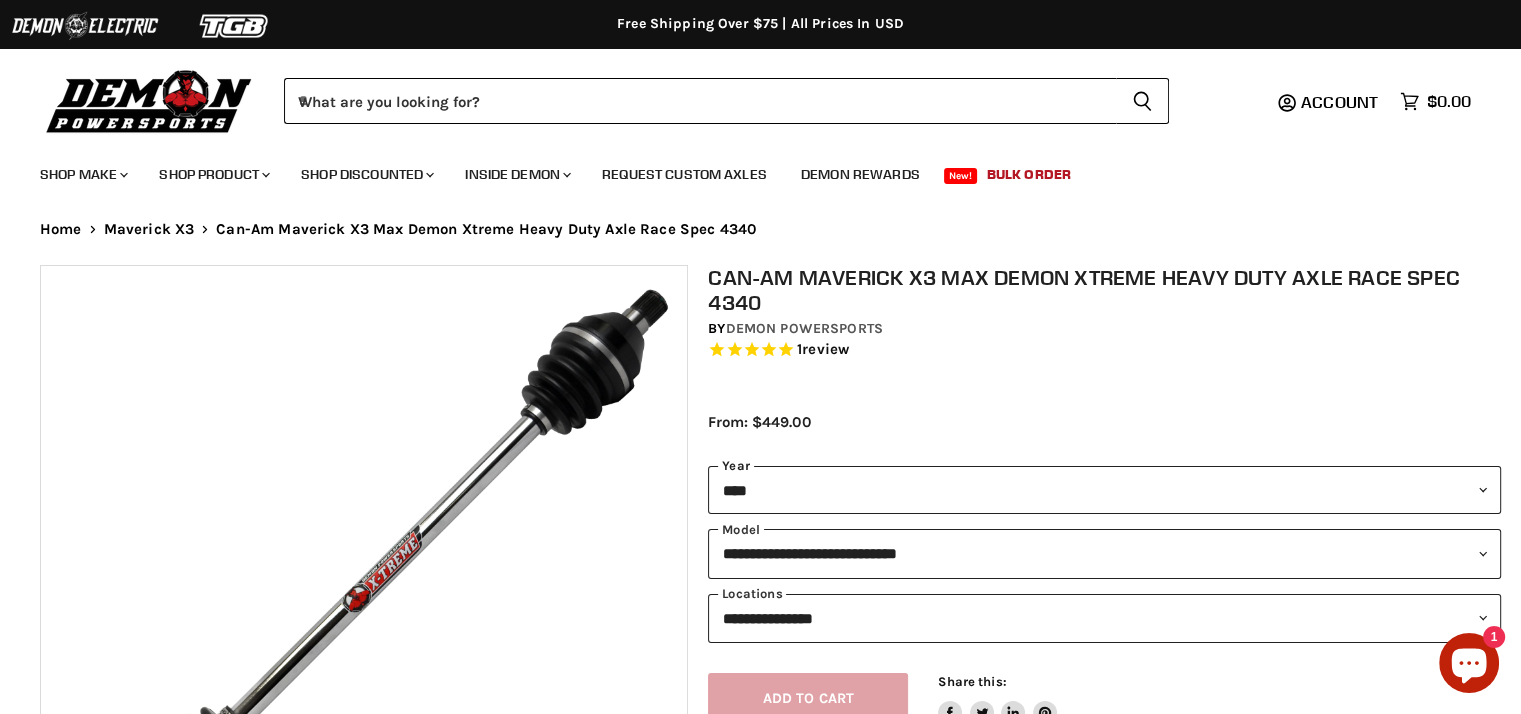 click on "**********" at bounding box center [1104, 490] 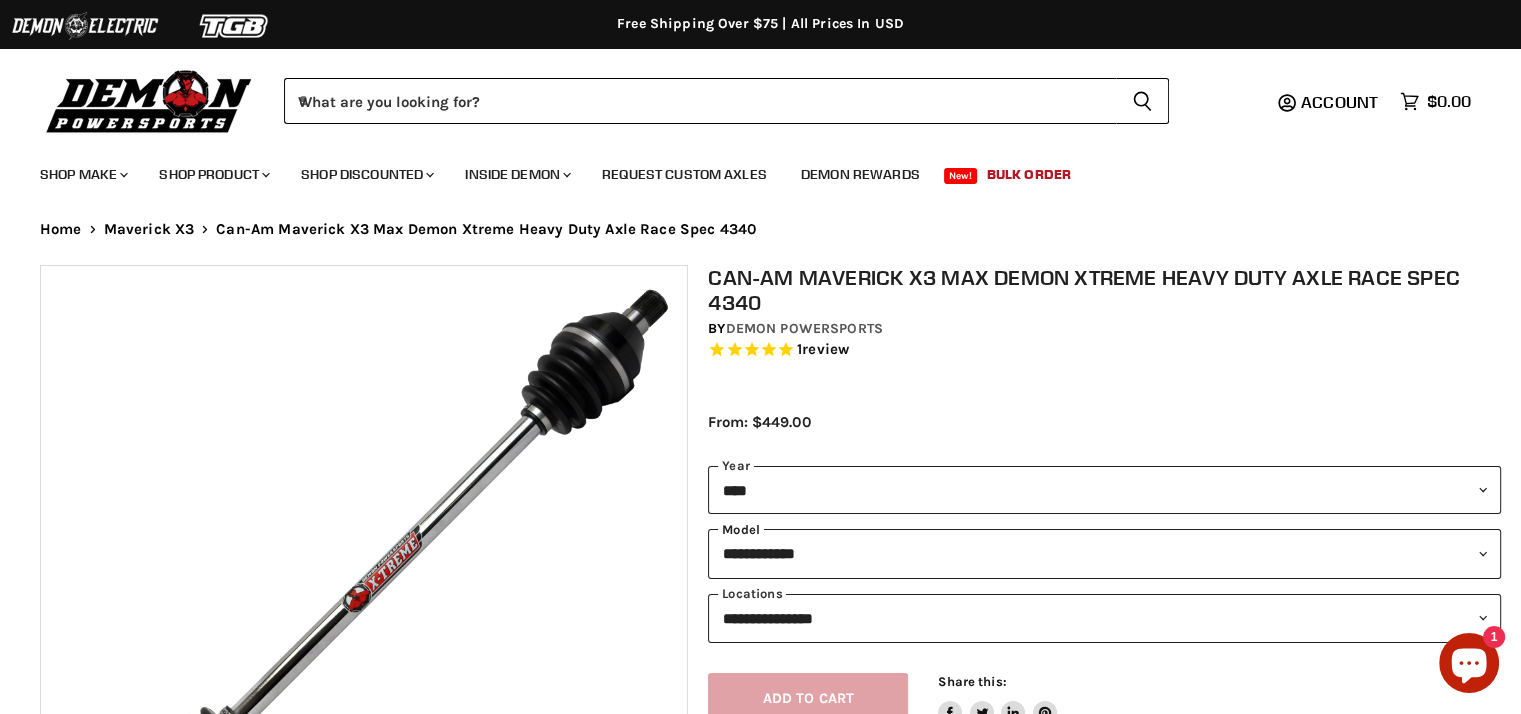 click on "**********" at bounding box center [1104, 553] 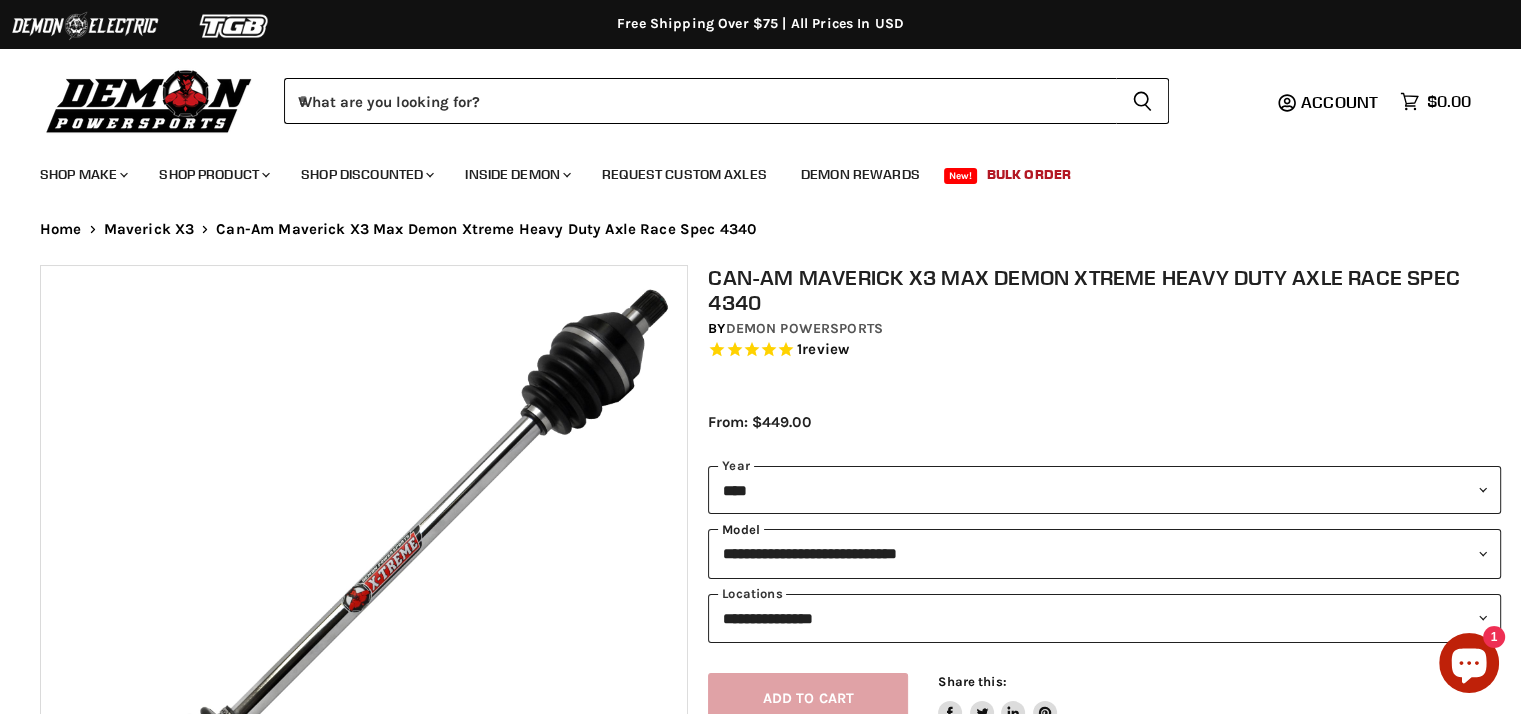 click on "**********" at bounding box center [1104, 553] 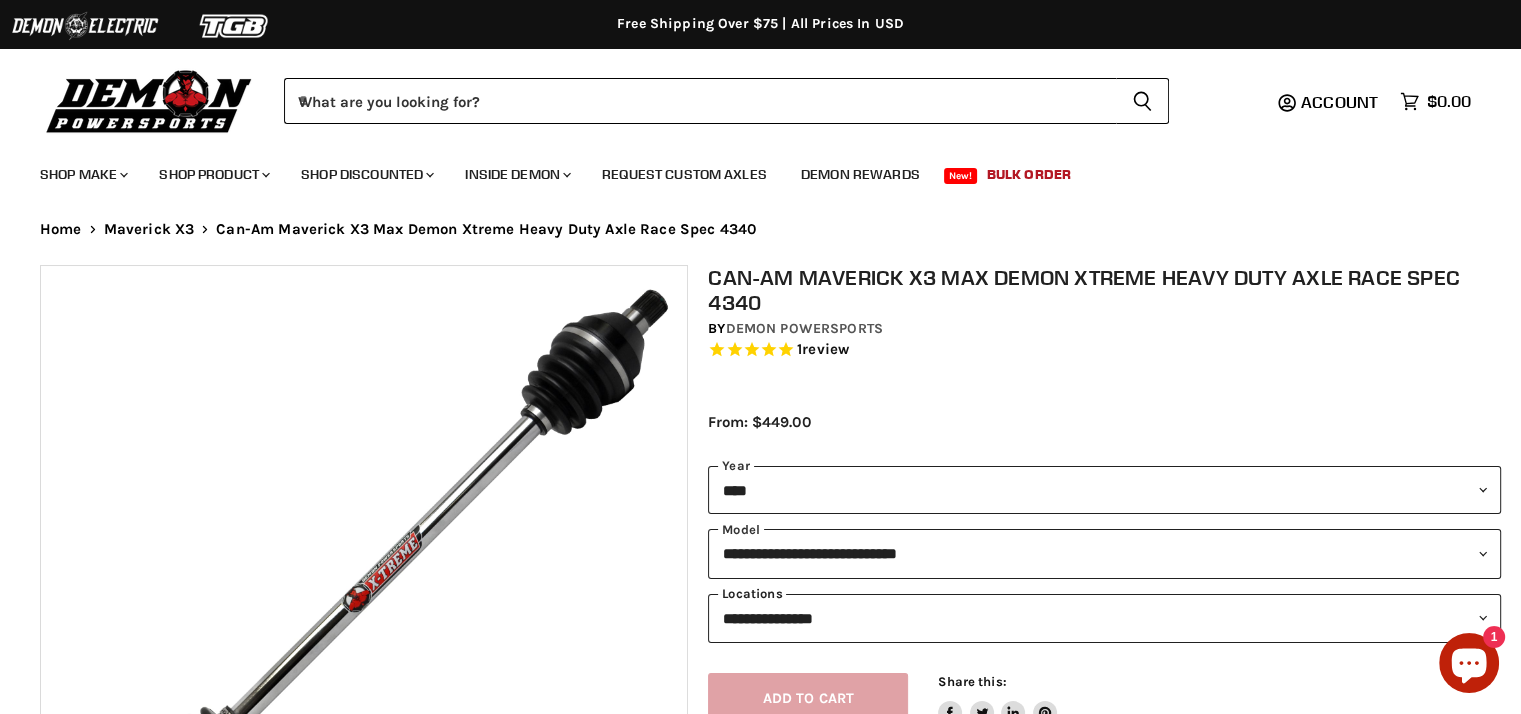 click on "**********" at bounding box center [1104, 618] 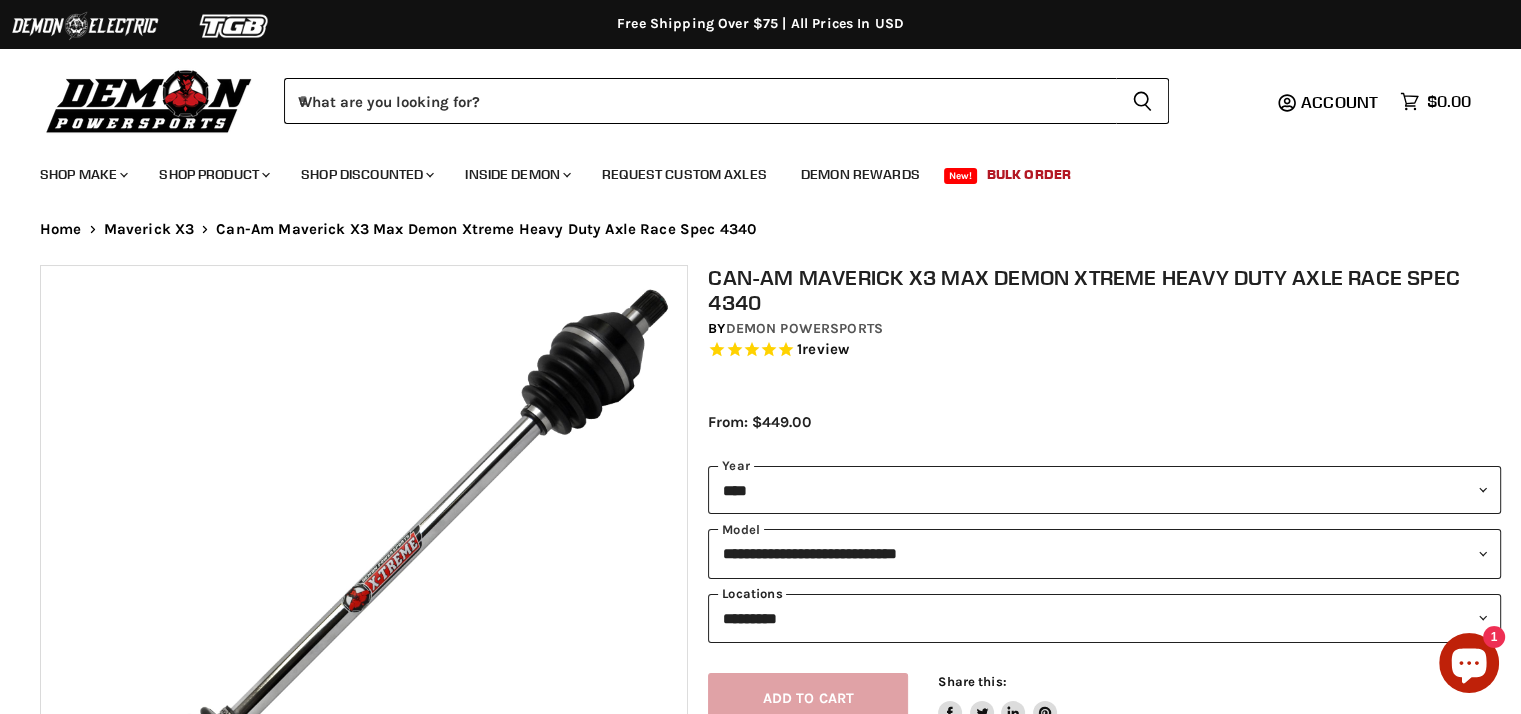 click on "**********" at bounding box center [1104, 618] 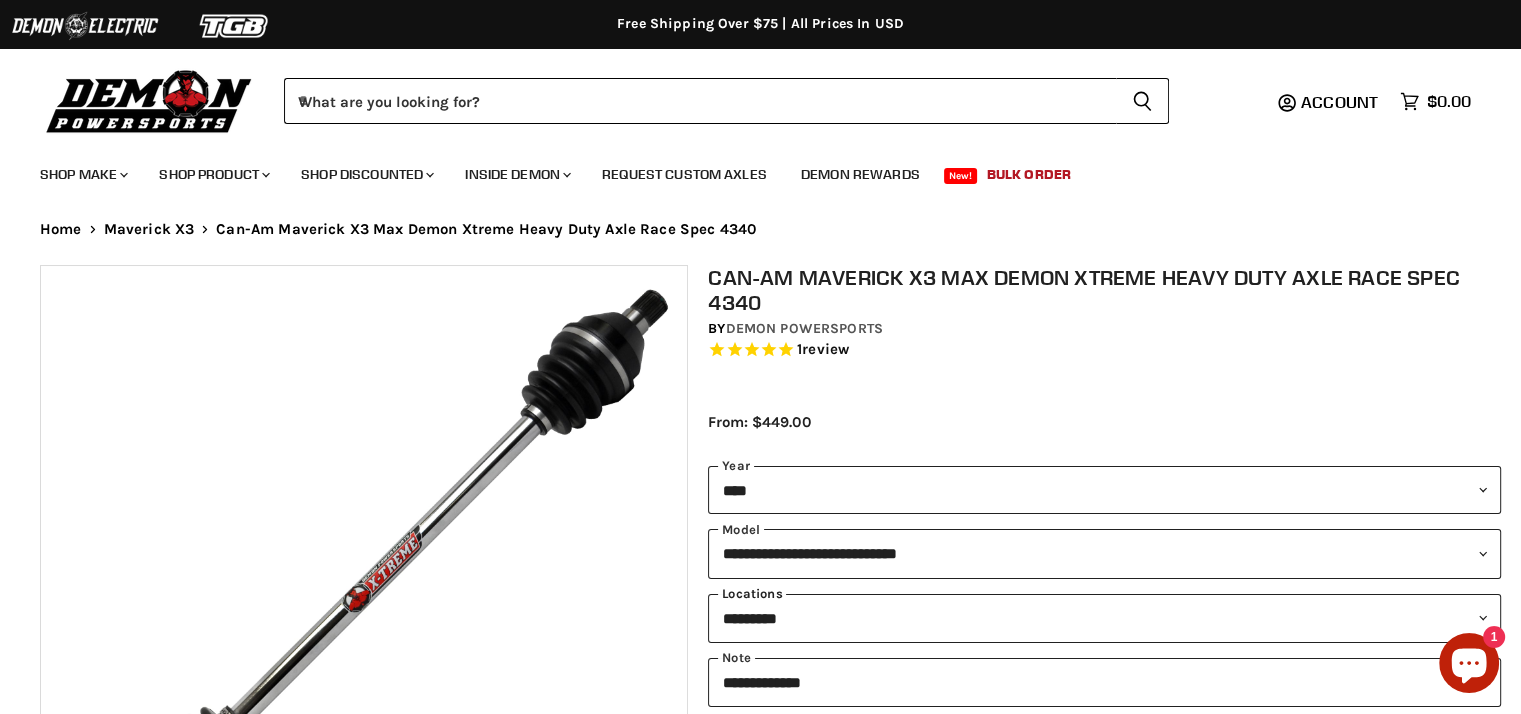 scroll, scrollTop: 100, scrollLeft: 0, axis: vertical 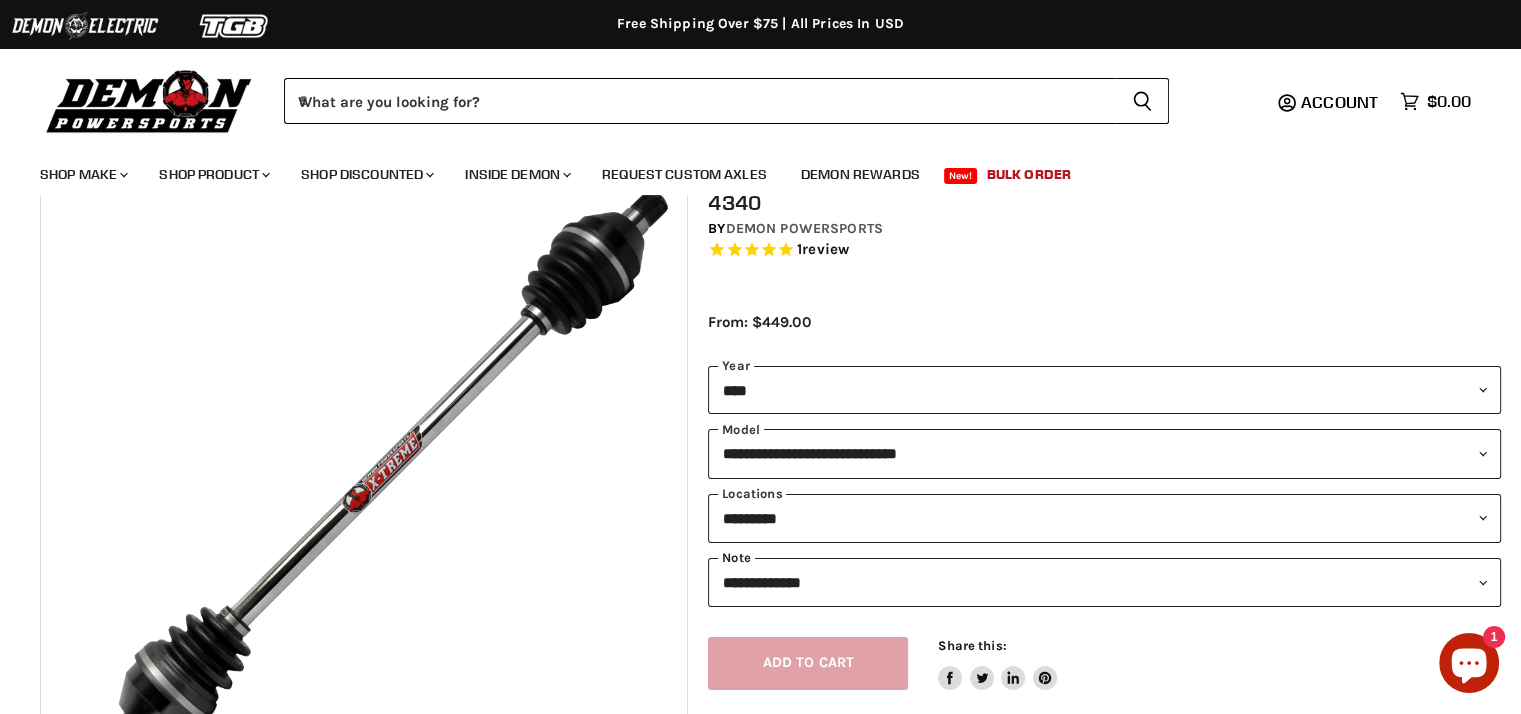 click on "**********" at bounding box center (1104, 582) 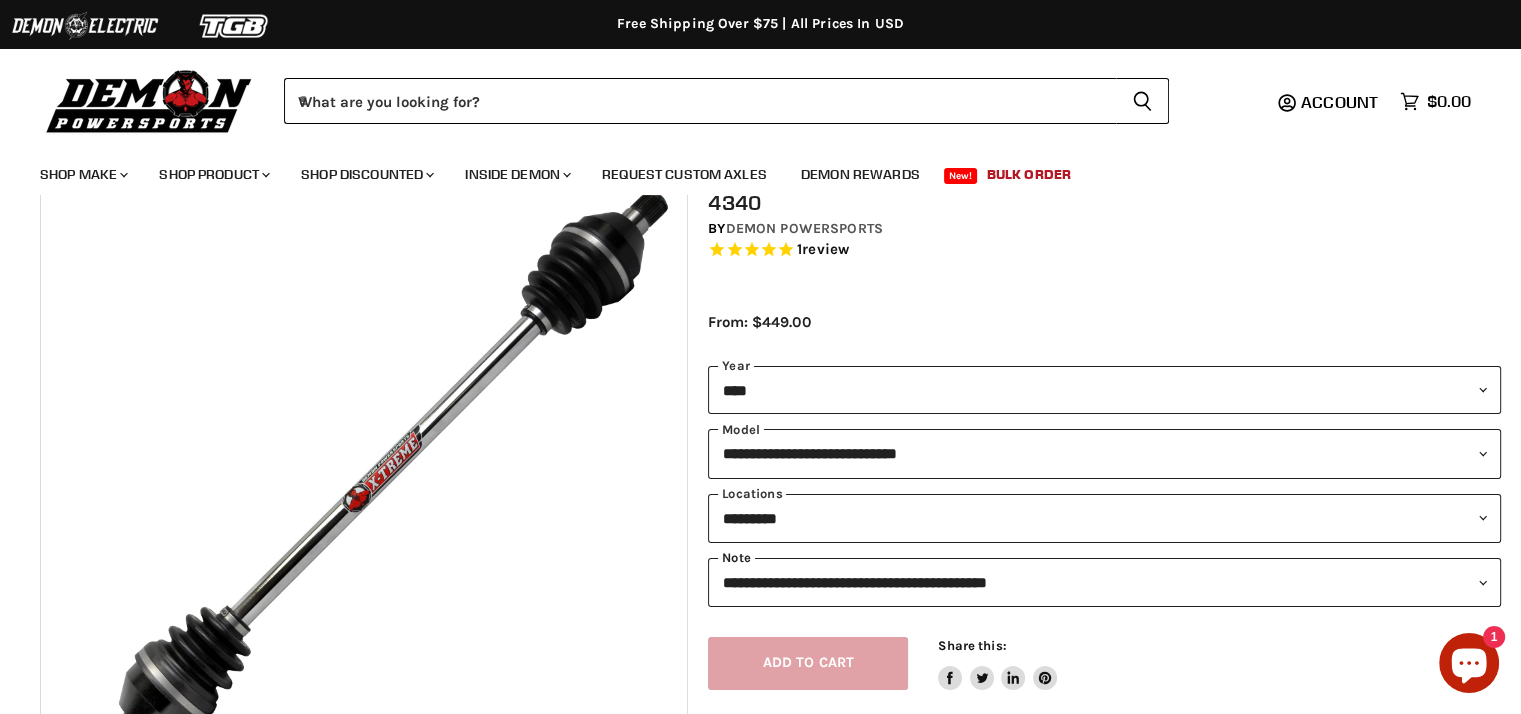 click on "**********" at bounding box center (1104, 582) 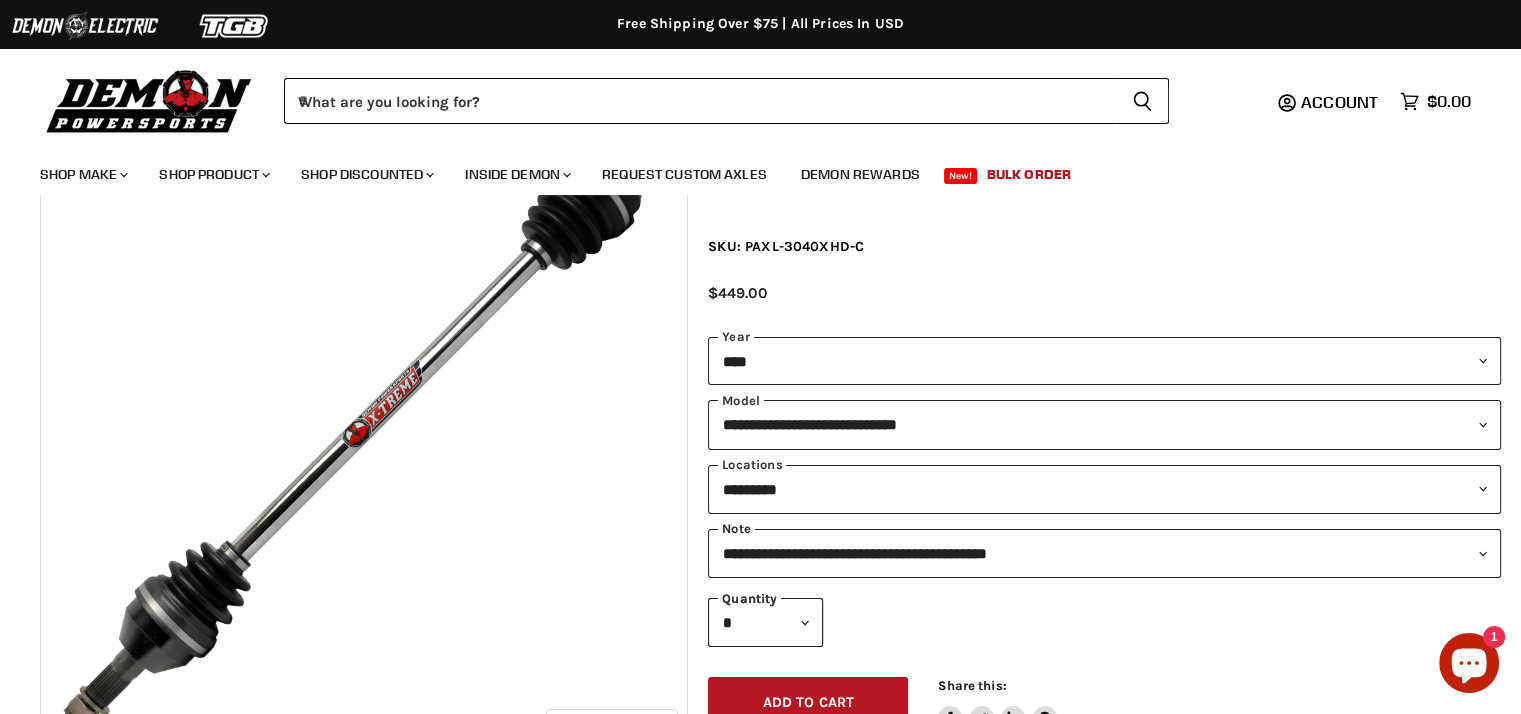 scroll, scrollTop: 200, scrollLeft: 0, axis: vertical 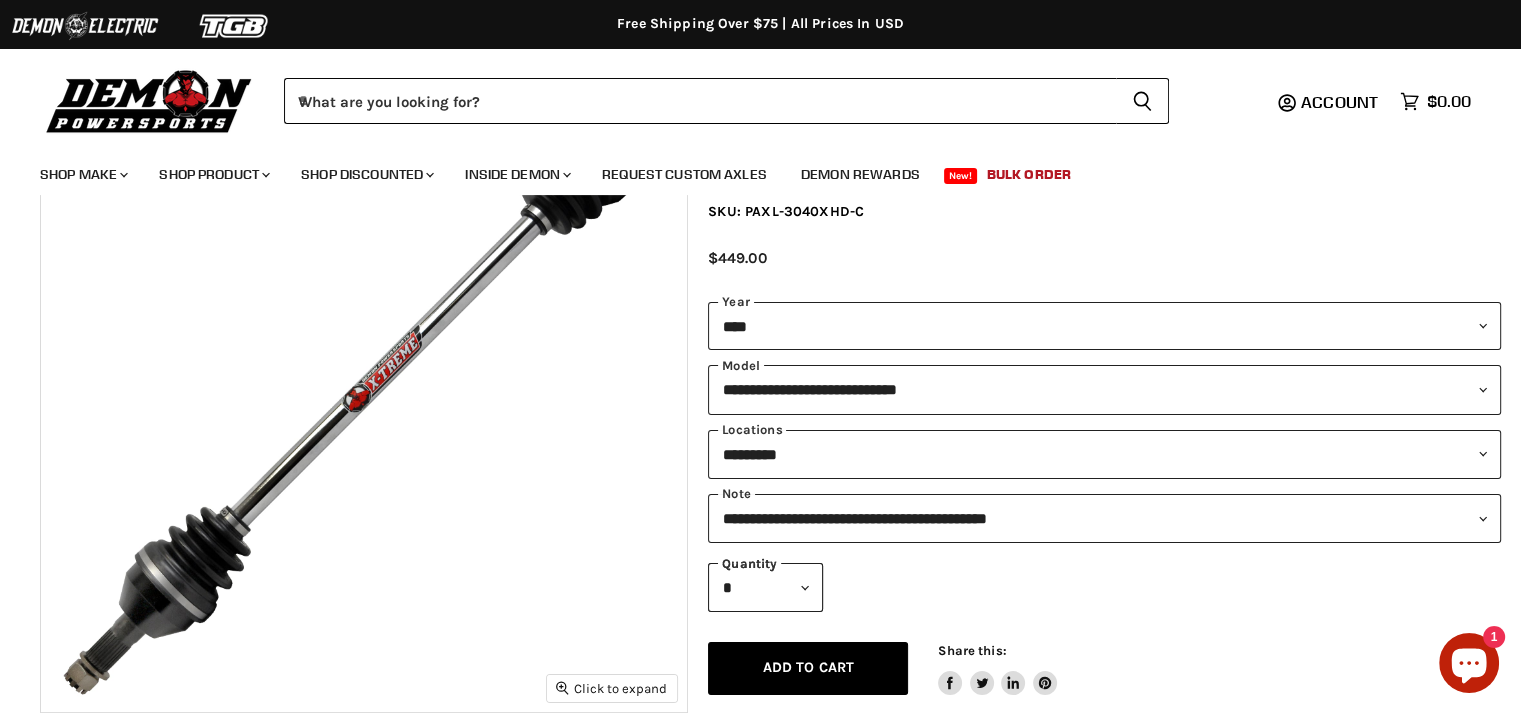 click on "Add to cart" at bounding box center (808, 667) 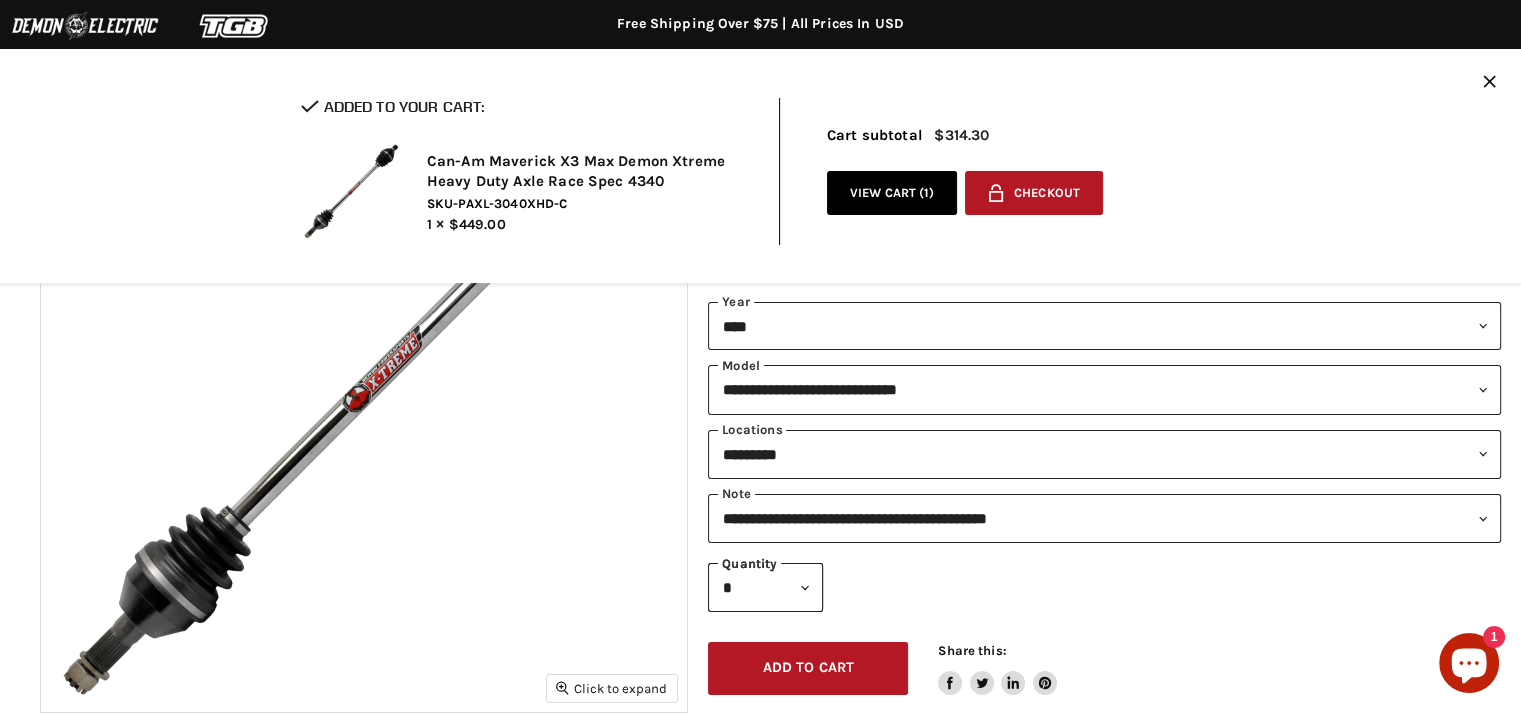 click on "**********" at bounding box center (1104, 518) 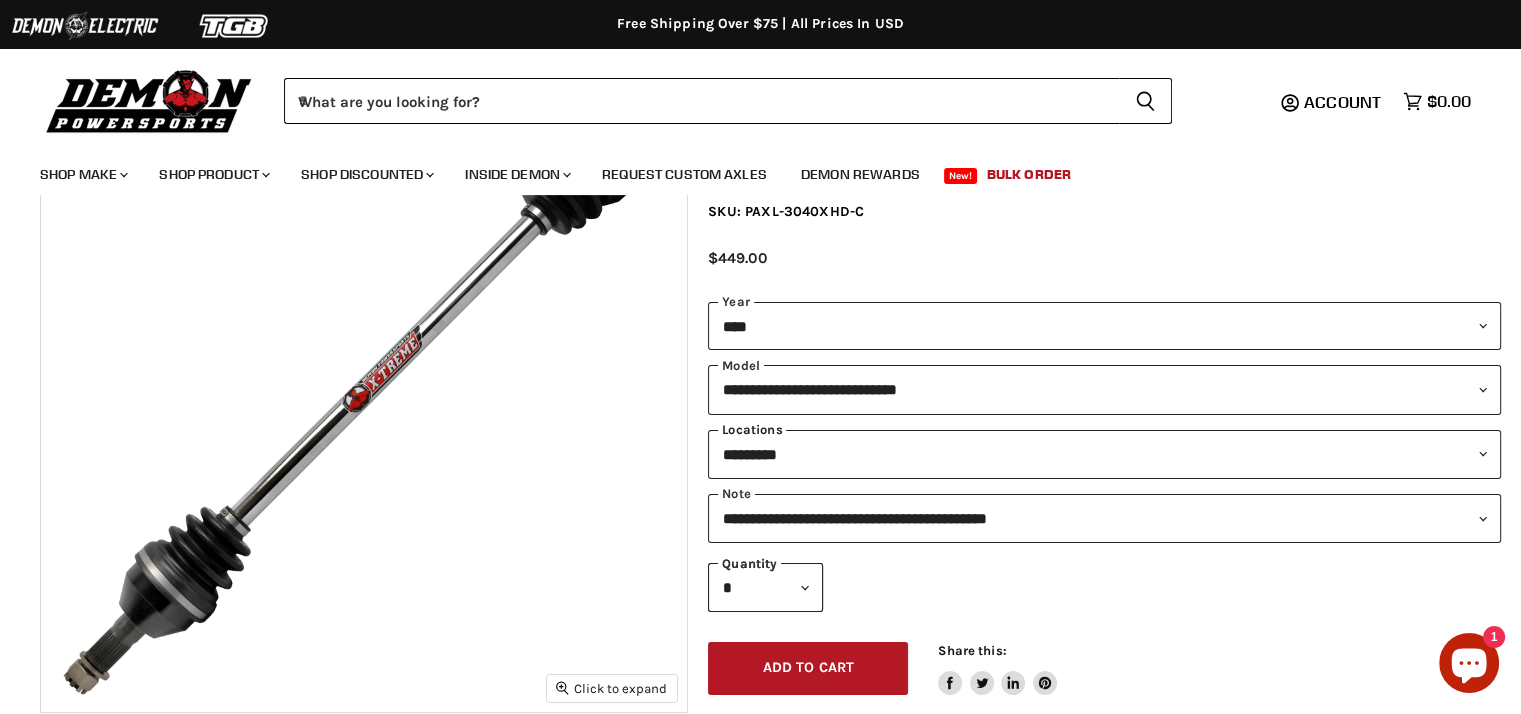 click on "**********" at bounding box center (1104, 454) 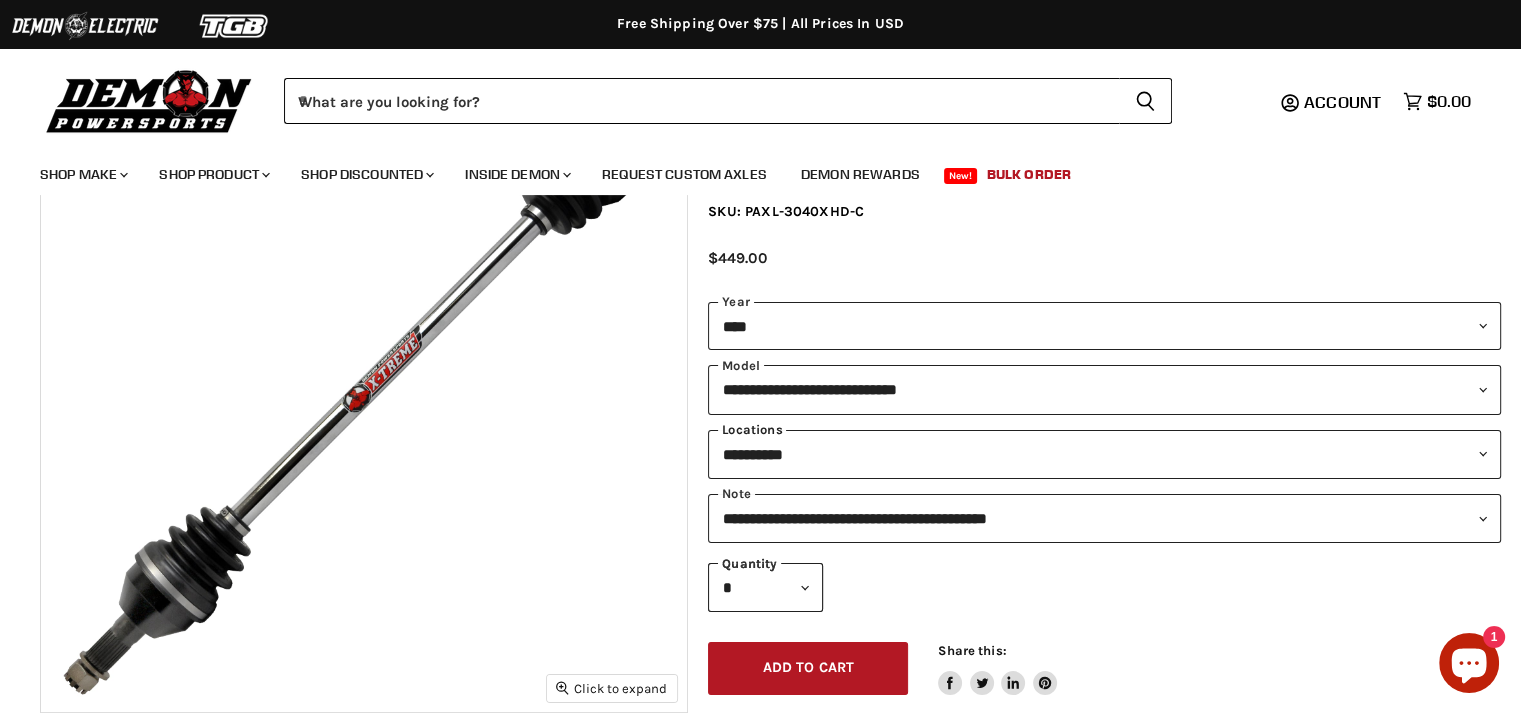 click on "**********" at bounding box center (1104, 454) 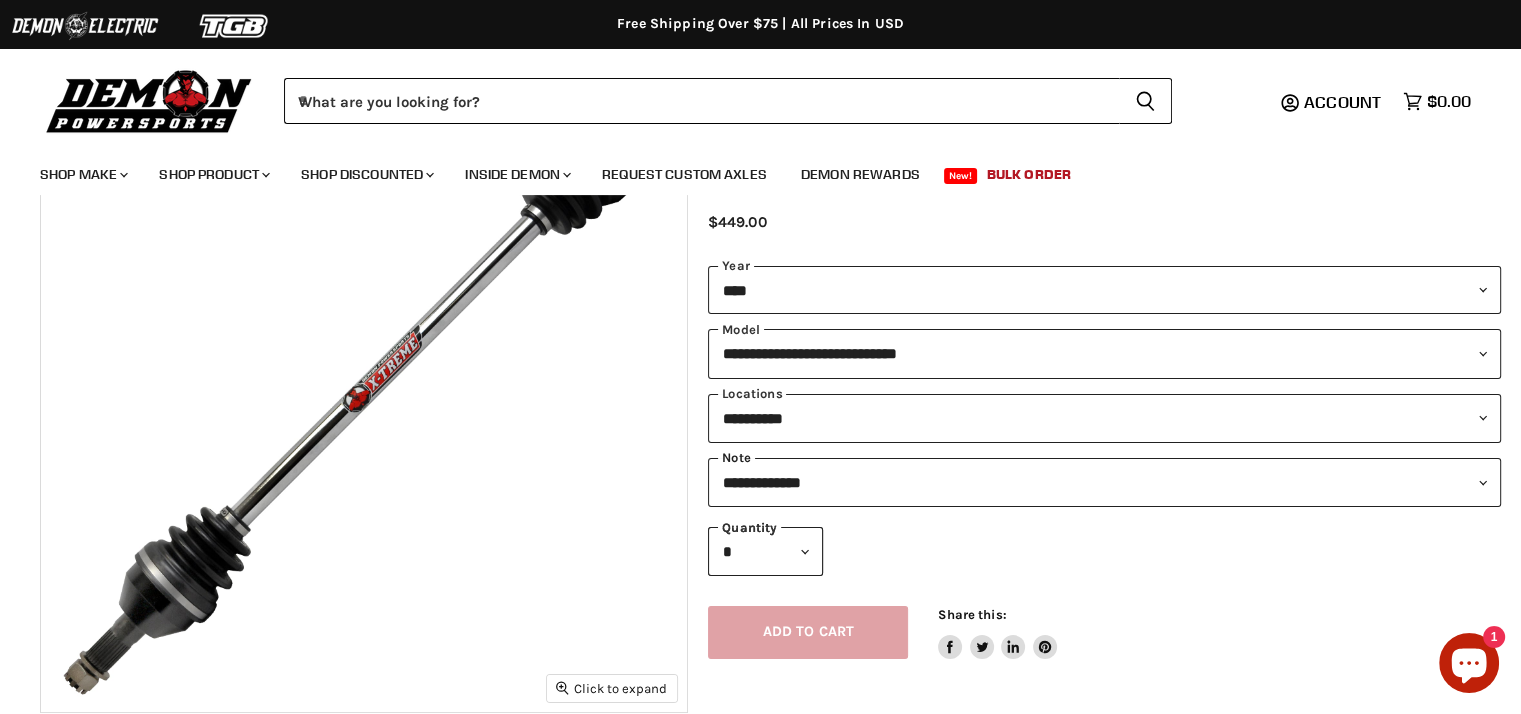 drag, startPoint x: 825, startPoint y: 471, endPoint x: 825, endPoint y: 487, distance: 16 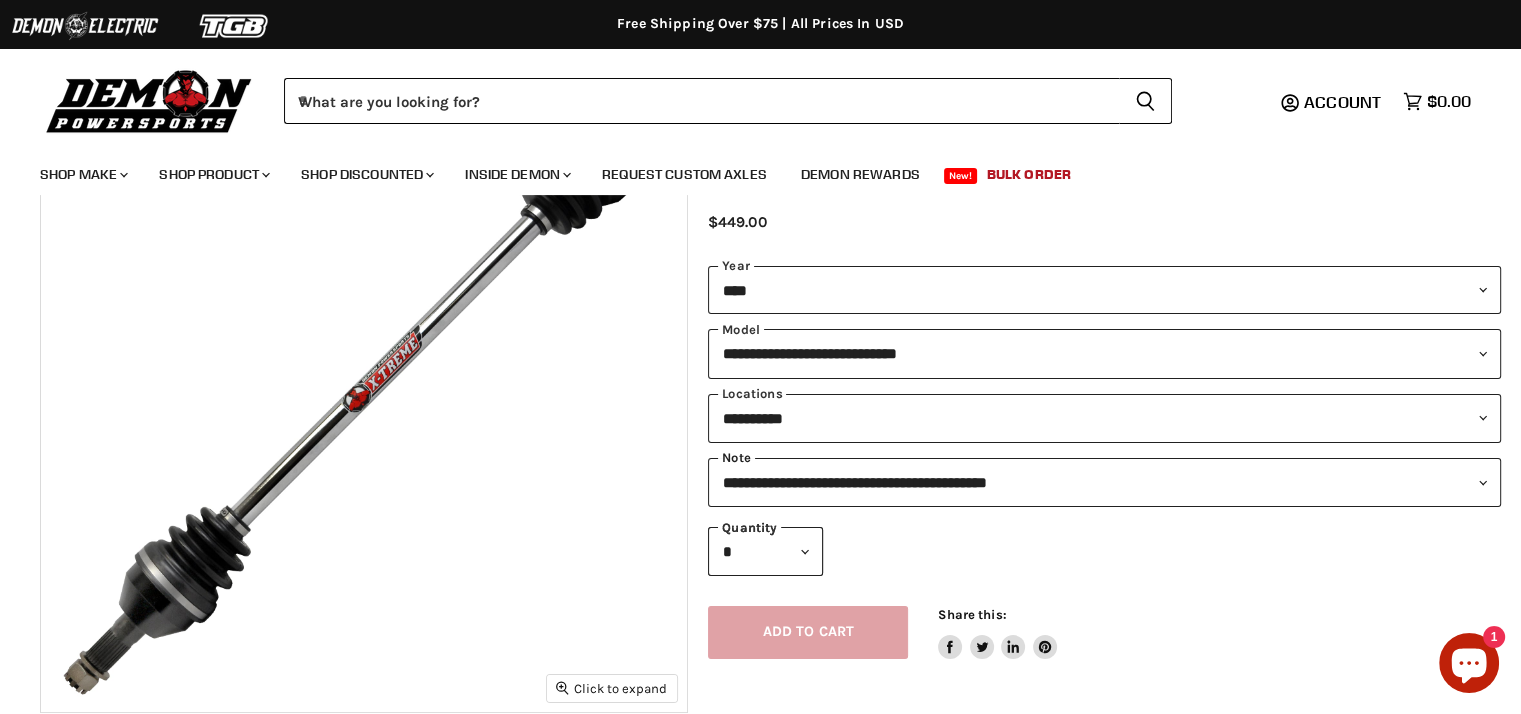 click on "**********" at bounding box center [1104, 482] 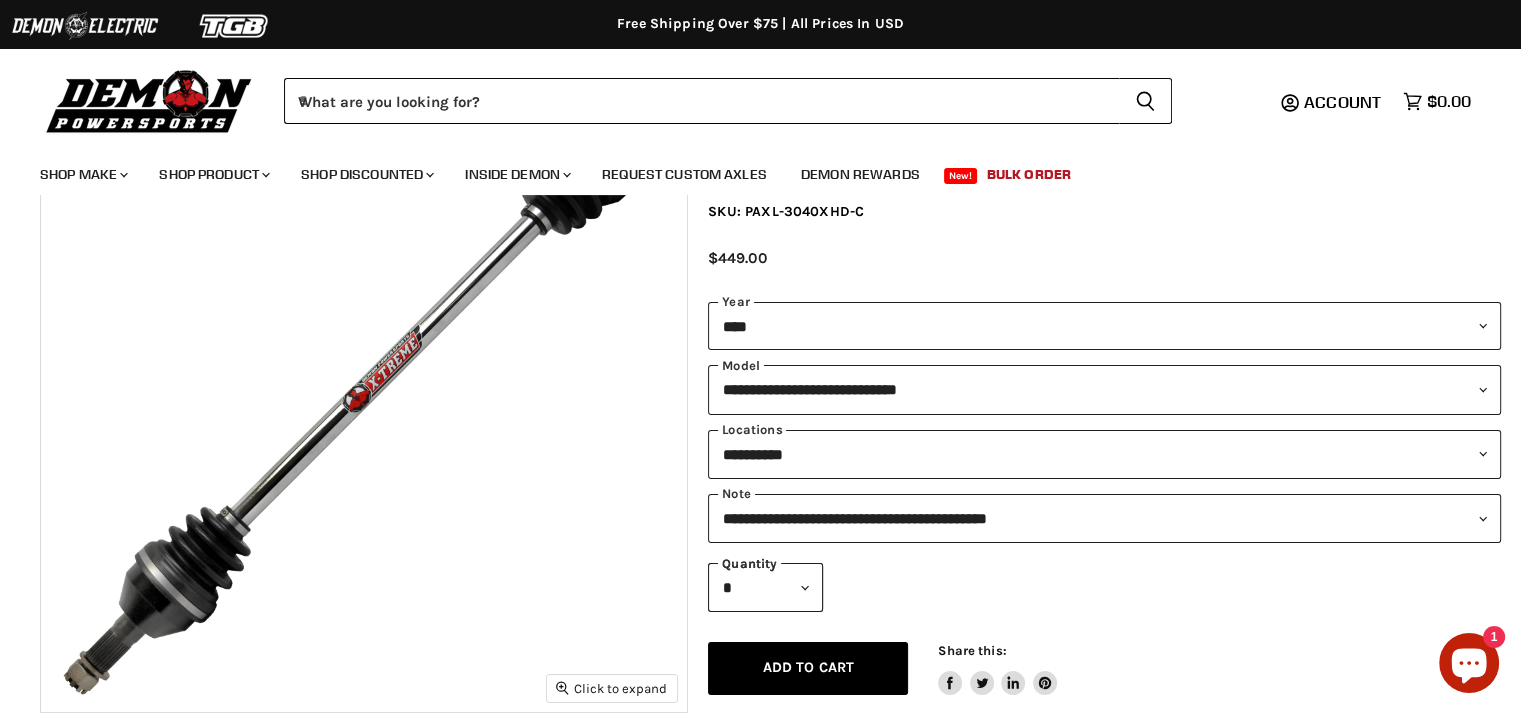 click on "Add to cart" at bounding box center (808, 667) 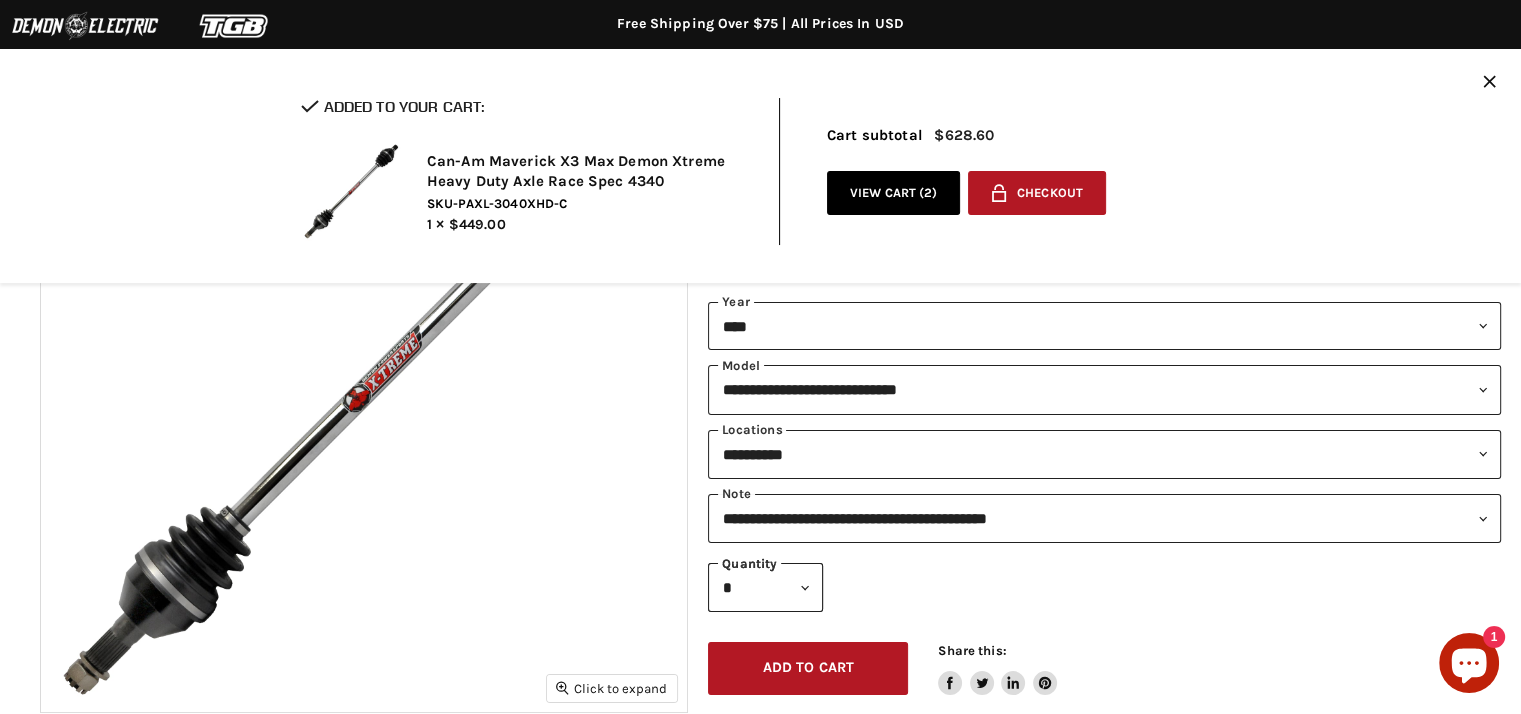 click on "View cart ( 2 )" at bounding box center (894, 193) 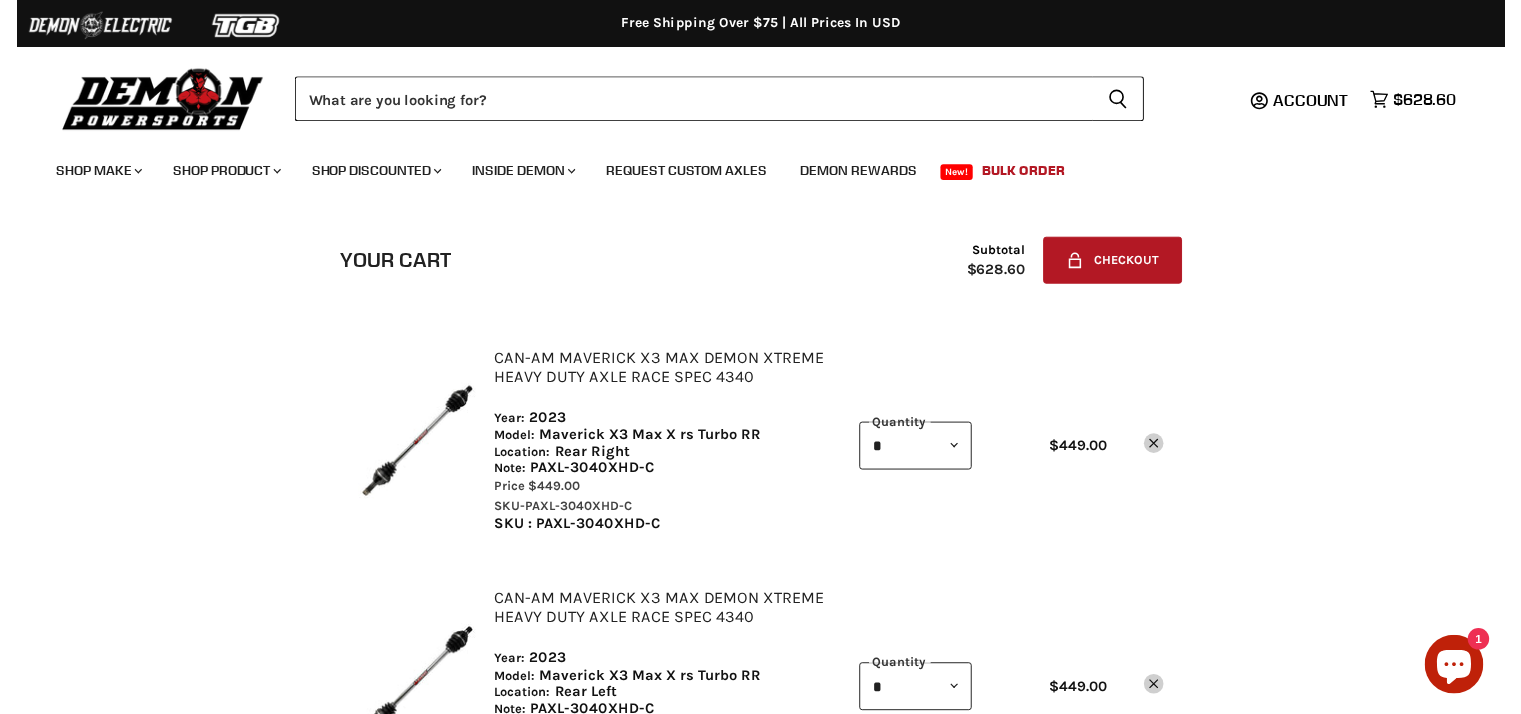 scroll, scrollTop: 400, scrollLeft: 0, axis: vertical 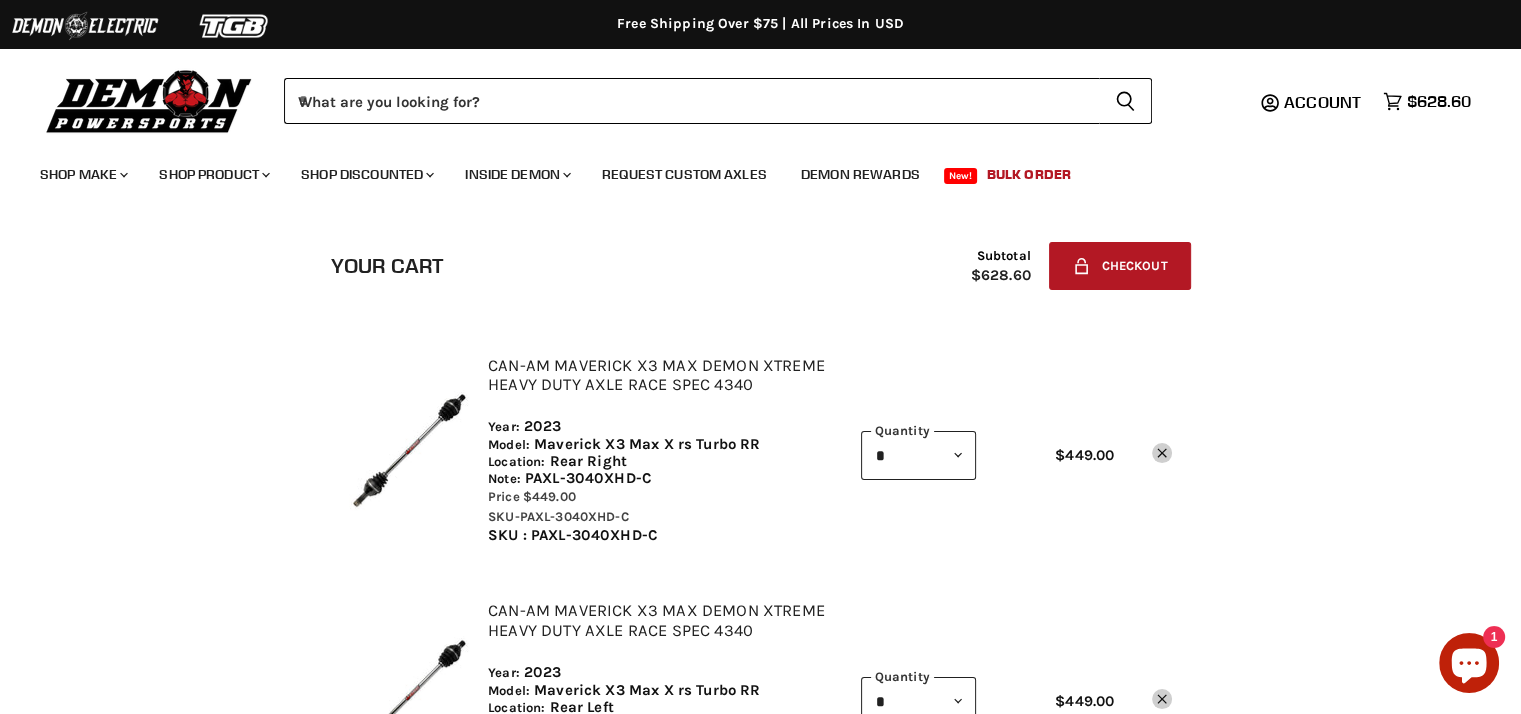 drag, startPoint x: 31, startPoint y: 1, endPoint x: 1345, endPoint y: 197, distance: 1328.5376 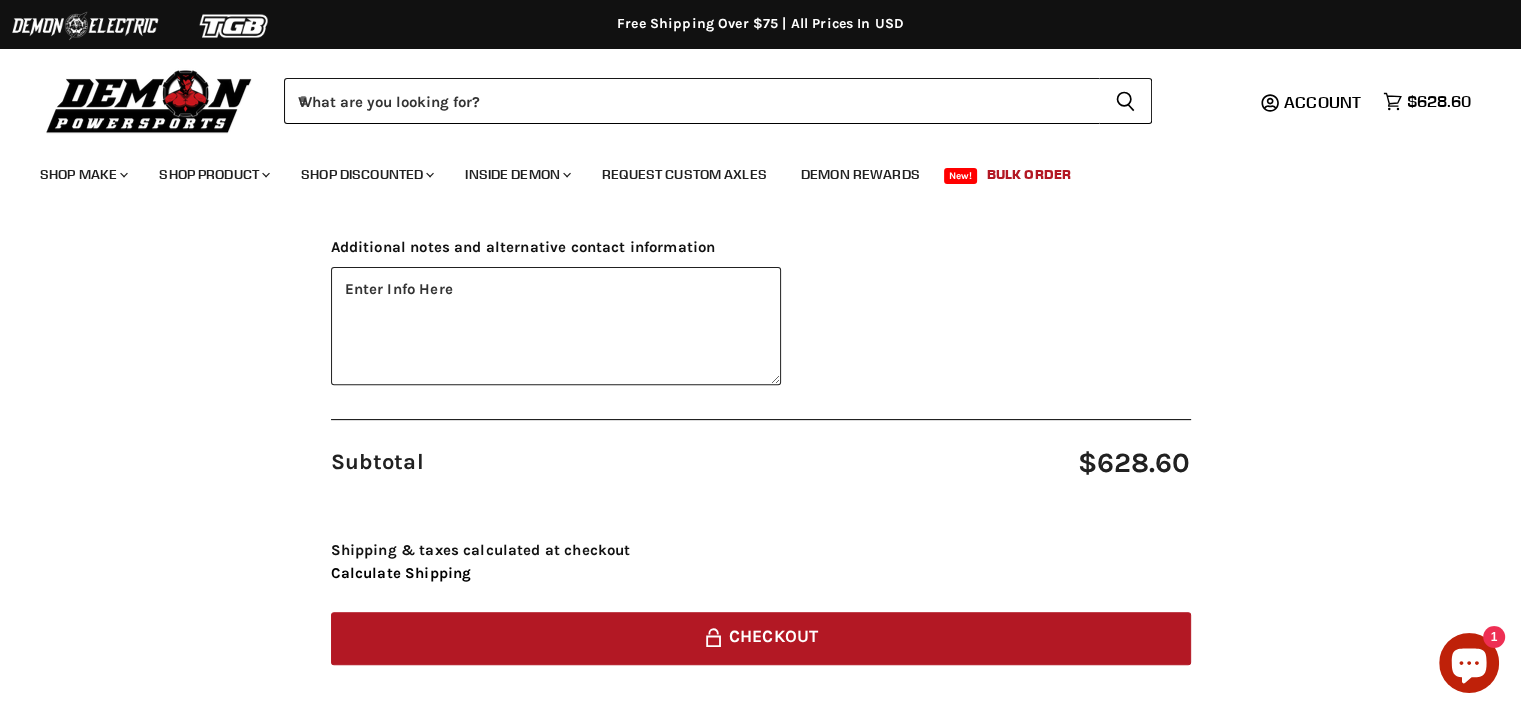 scroll, scrollTop: 800, scrollLeft: 0, axis: vertical 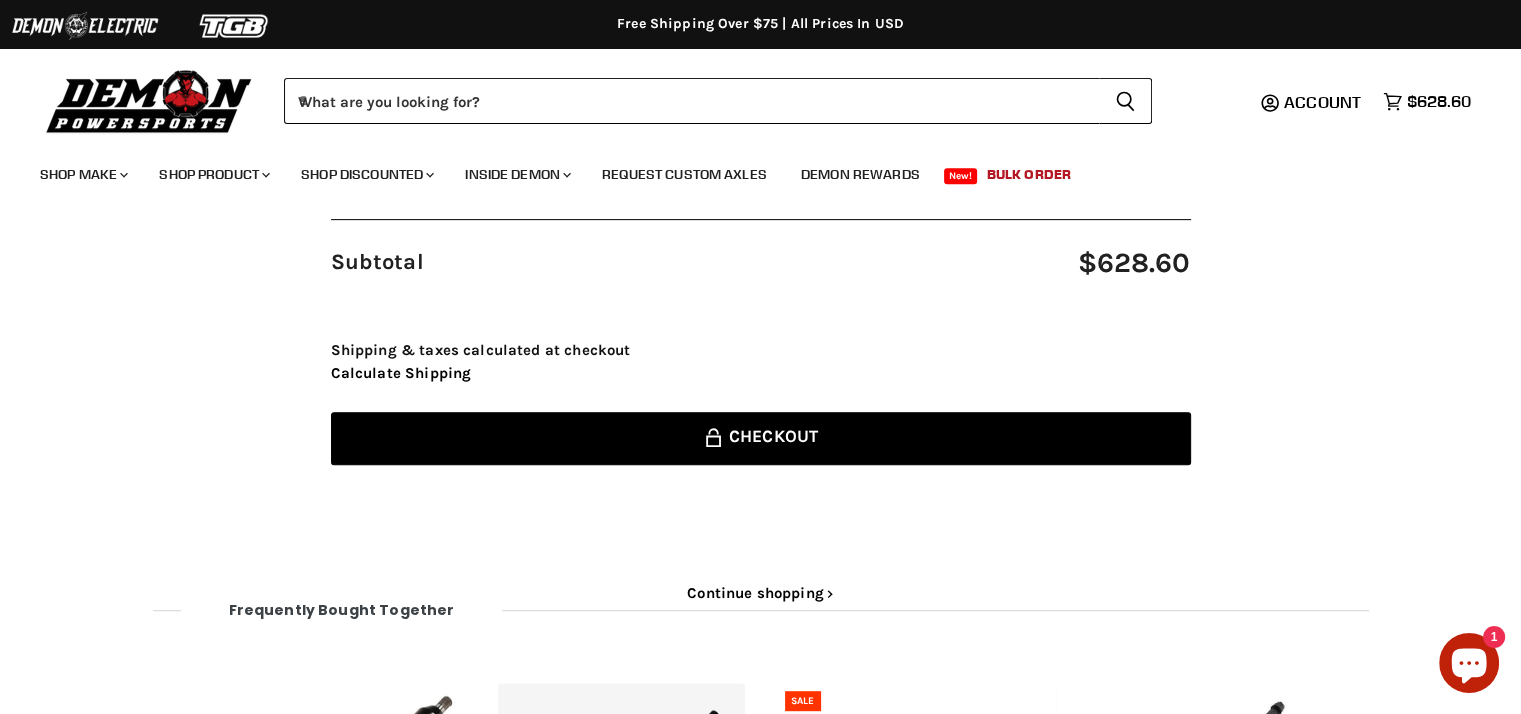 click on "Lock icon
Checkout" at bounding box center [761, 438] 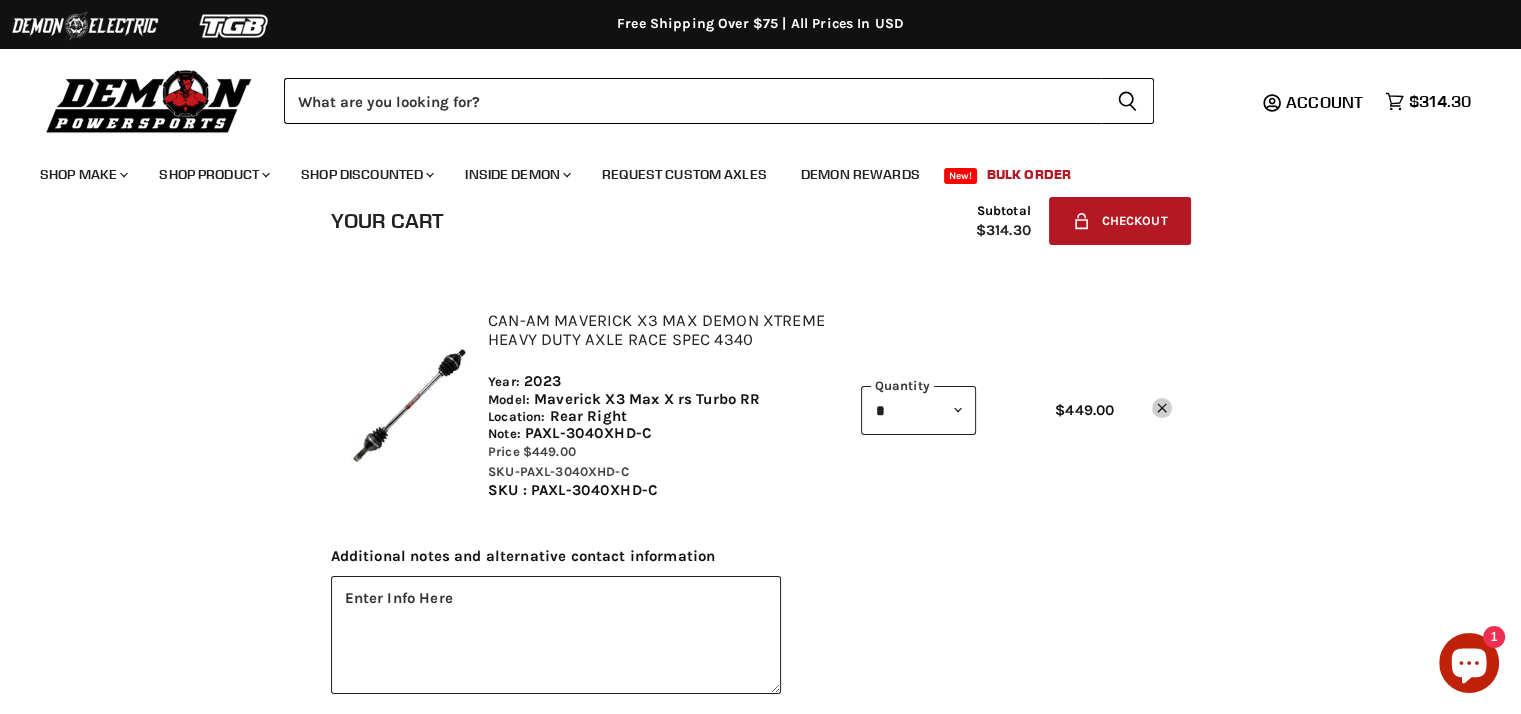 scroll, scrollTop: 0, scrollLeft: 0, axis: both 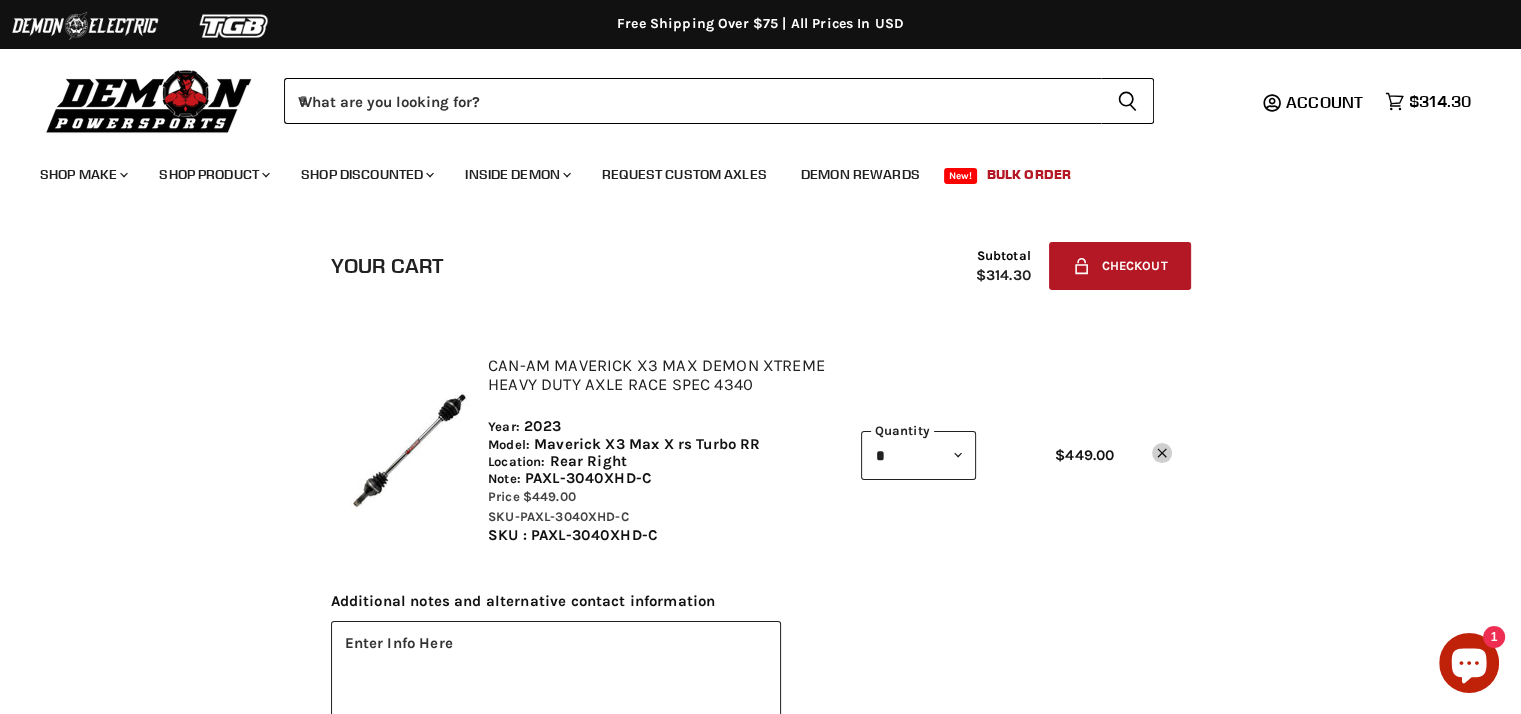click on "*
*
*
*
*
*
*
*
*
***" at bounding box center [918, 455] 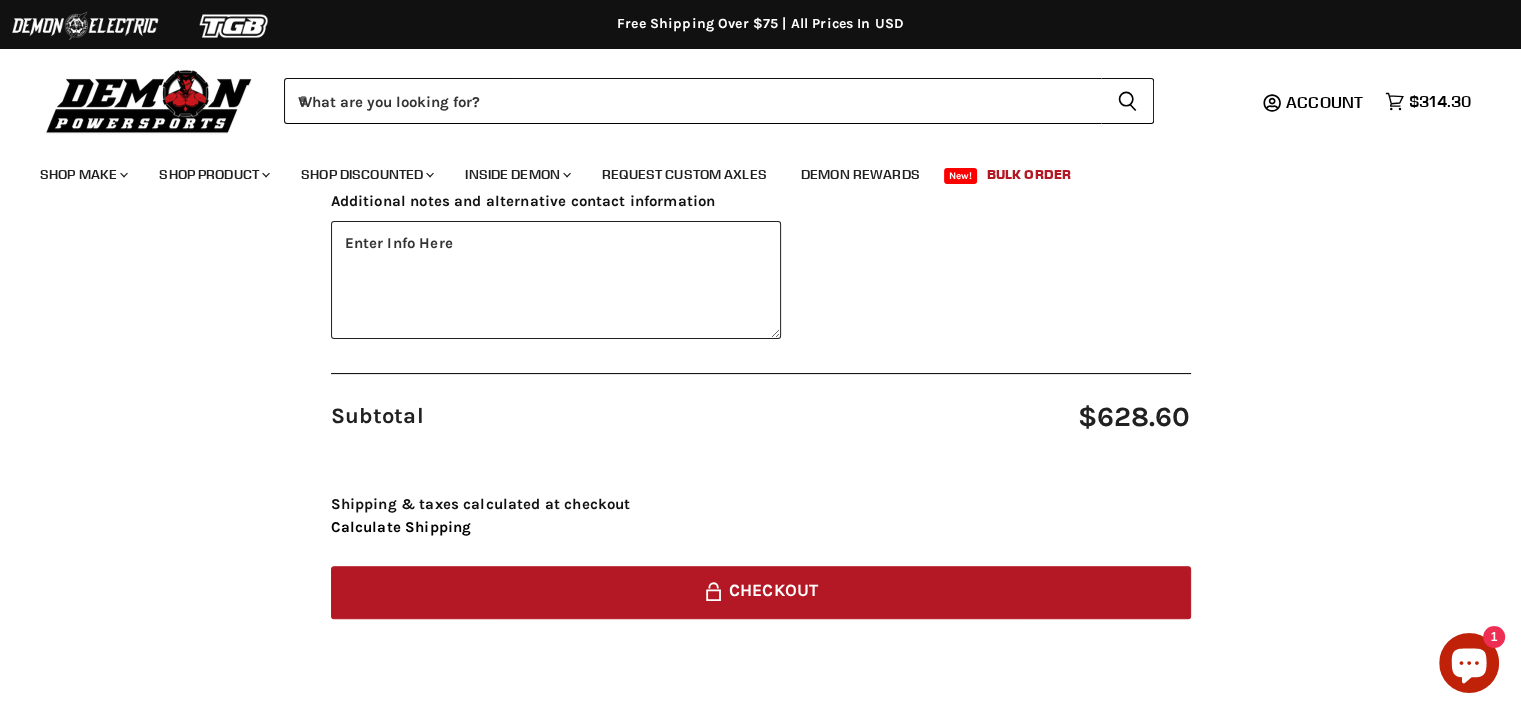 click on "Your cart
Subtotal
$628.60
Lock icon
Checkout
Can-Am Maverick X3 Max Demon Xtreme Heavy Duty Axle Race Spec 4340
Year:
2023
Model:
Maverick X3 Max X rs Turbo RR
Location:
Rear Right
*" at bounding box center [760, 299] 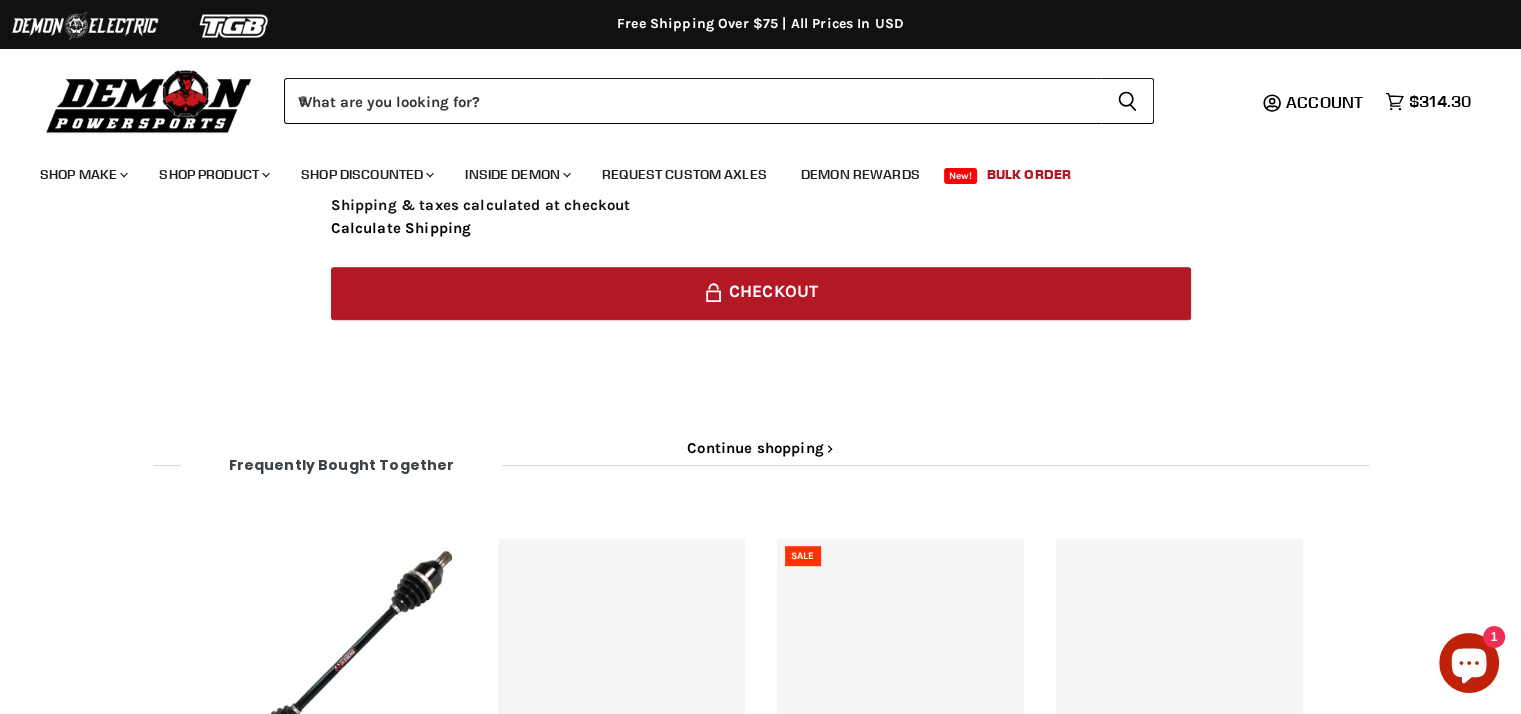 scroll, scrollTop: 700, scrollLeft: 0, axis: vertical 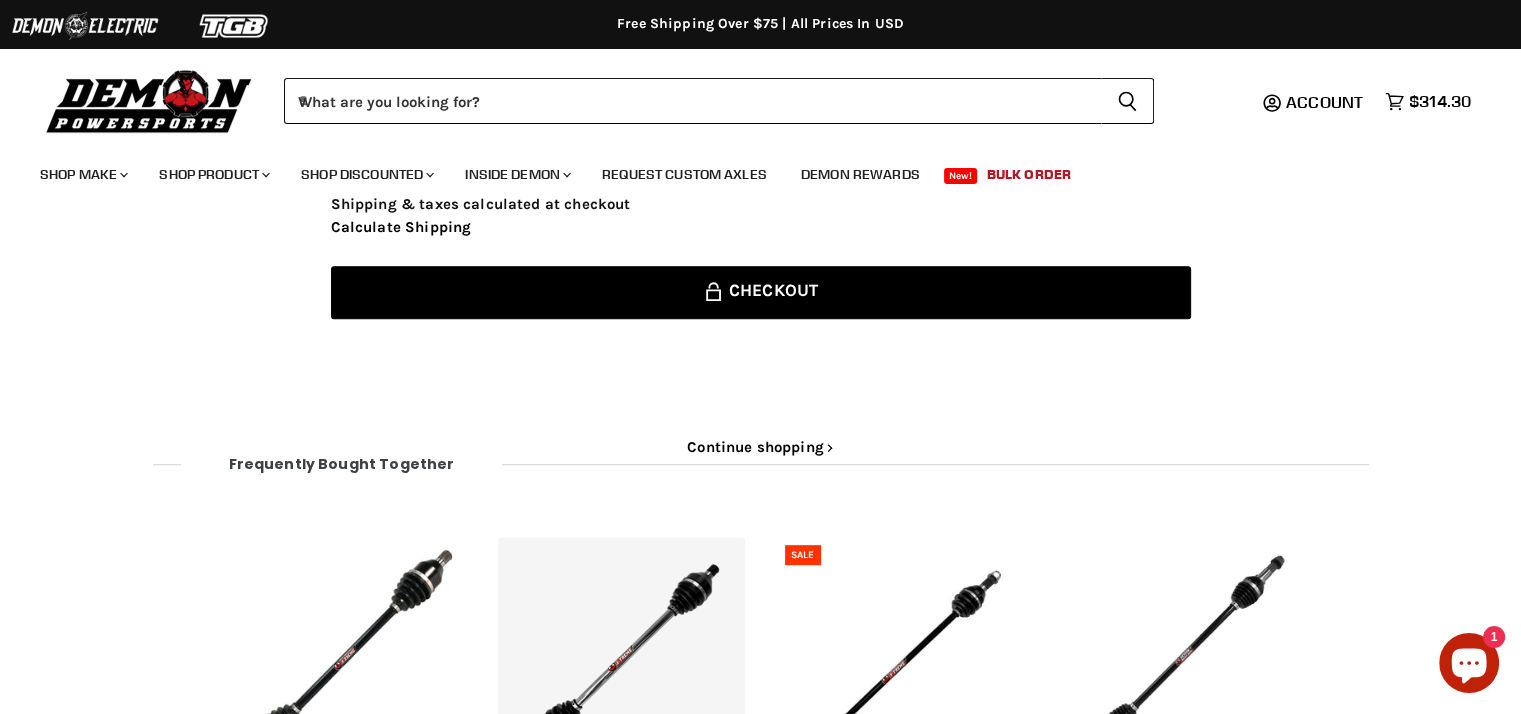 click on "Lock icon
Checkout" at bounding box center [761, 292] 